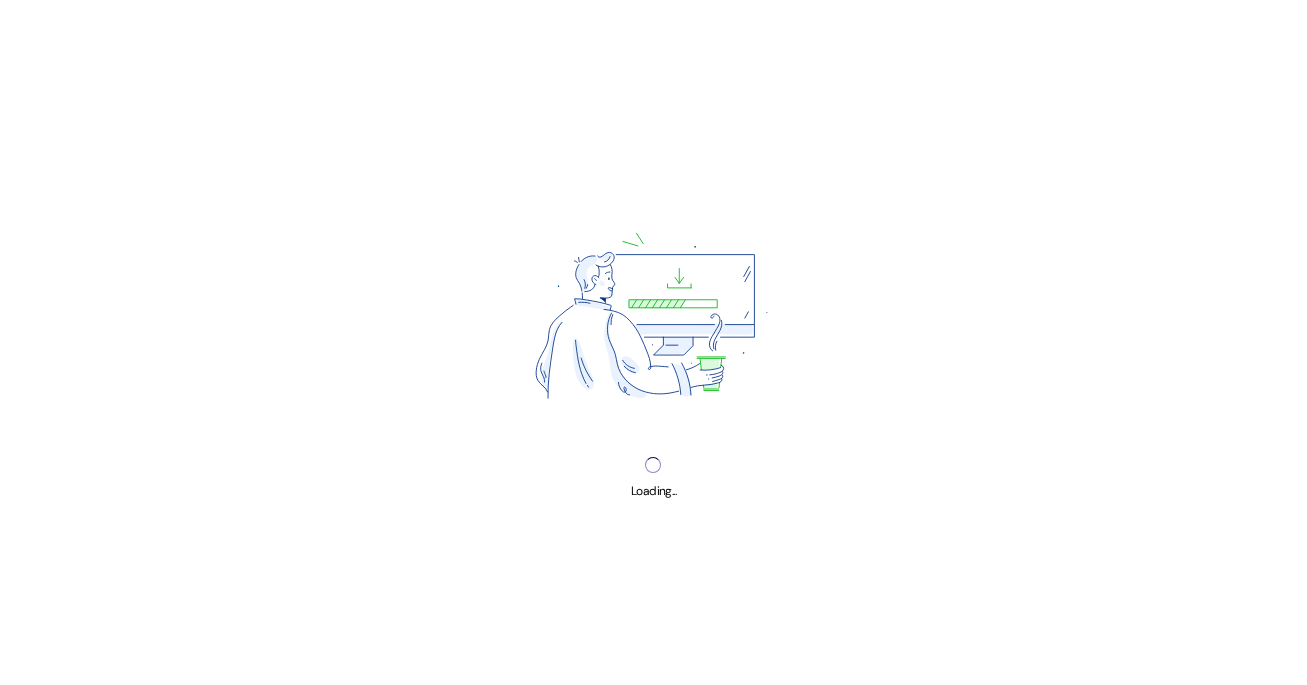 scroll, scrollTop: 0, scrollLeft: 0, axis: both 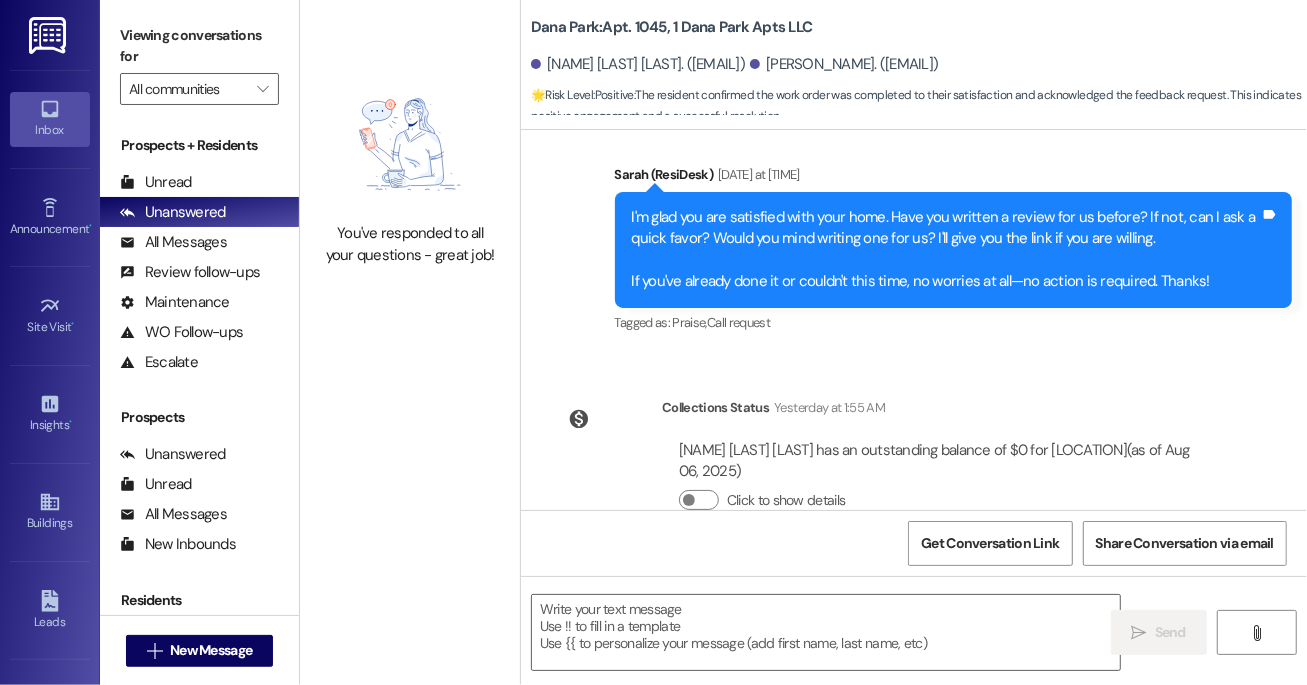 type on "Fetching suggested responses. Please feel free to read through the conversation in the meantime." 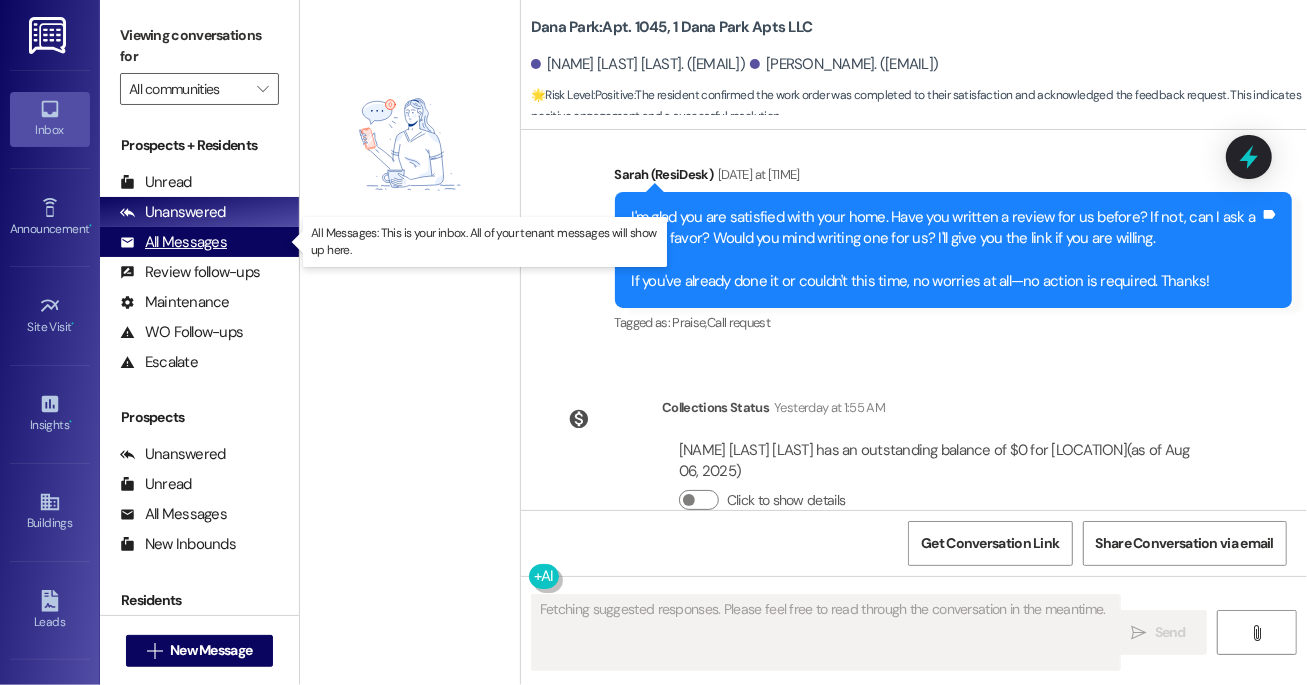 click on "All Messages" at bounding box center [173, 242] 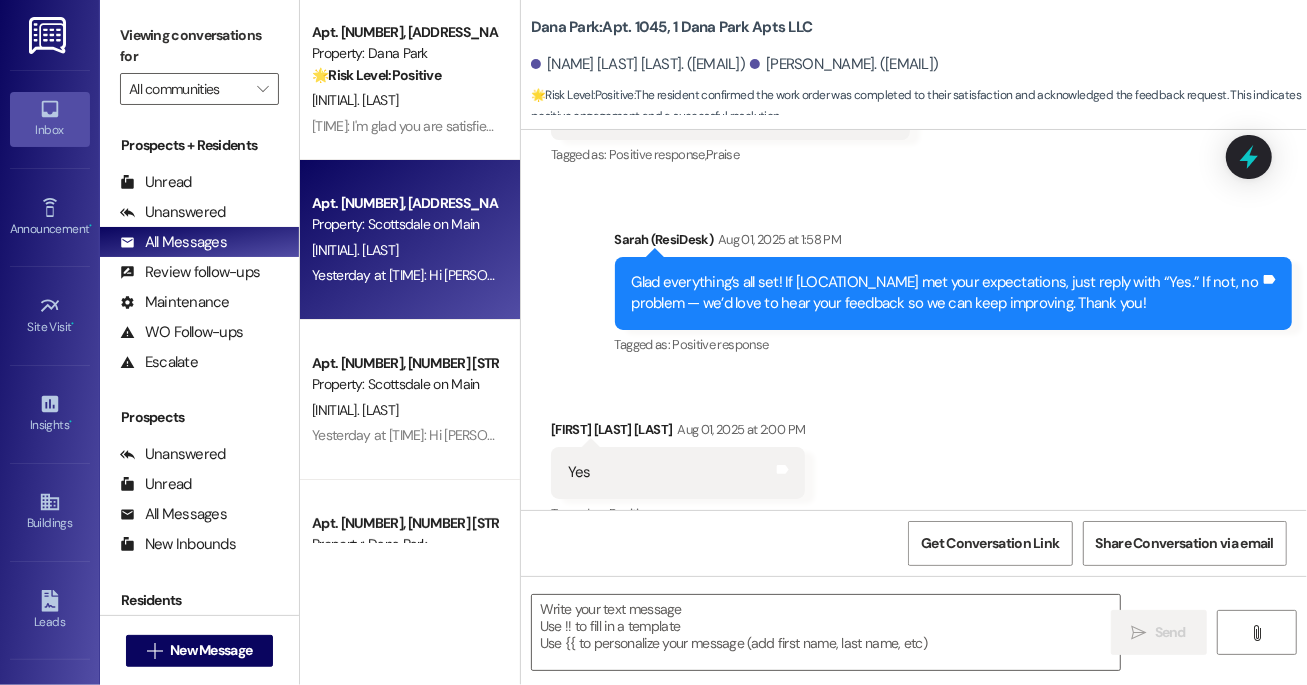 type on "Fetching suggested responses. Please feel free to read through the conversation in the meantime." 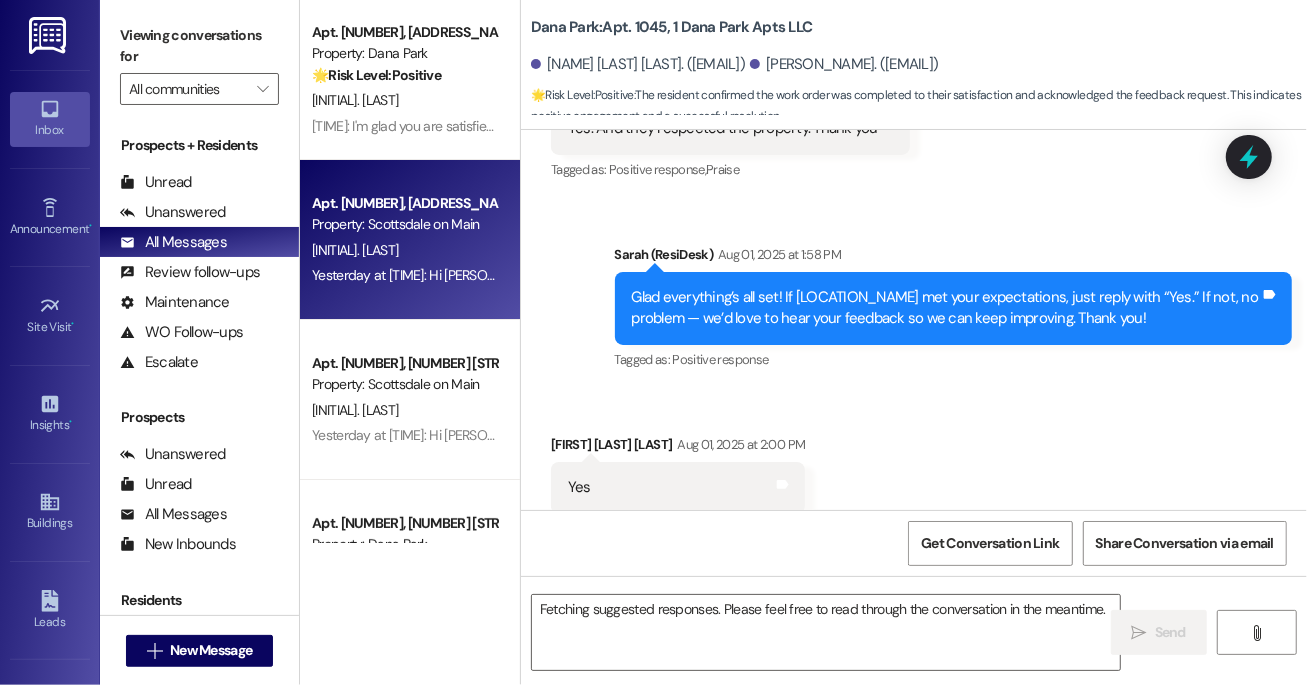 scroll, scrollTop: 8495, scrollLeft: 0, axis: vertical 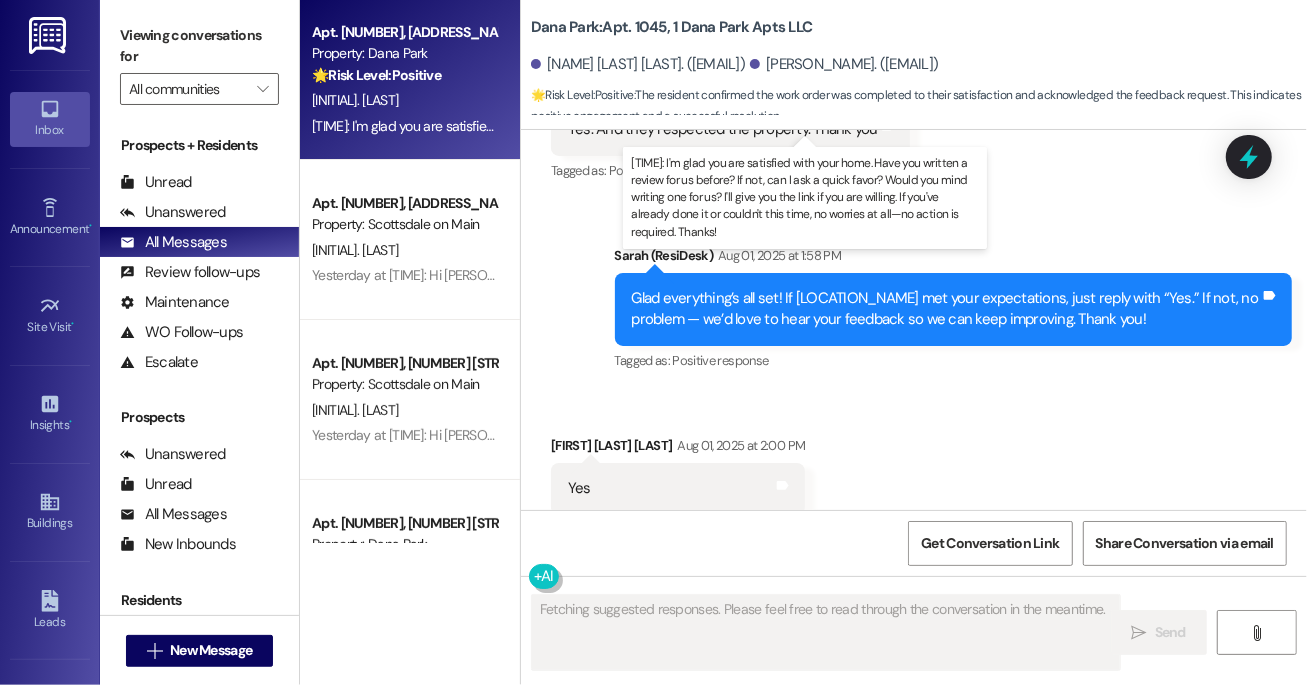 click on "[TIME]: I'm glad you are satisfied with your home. Have you written a review for us before? If not, can I ask a quick favor? Would you mind writing one for us? I'll give you the link if you are willing.
If you've already done it or couldn't this time, no worries at all—no action is required. Thanks! [TIME]: I'm glad you are satisfied with your home. Have you written a review for us before? If not, can I ask a quick favor? Would you mind writing one for us? I'll give you the link if you are willing.
If you've already done it or couldn't this time, no worries at all—no action is required. Thanks!" at bounding box center [1125, 126] 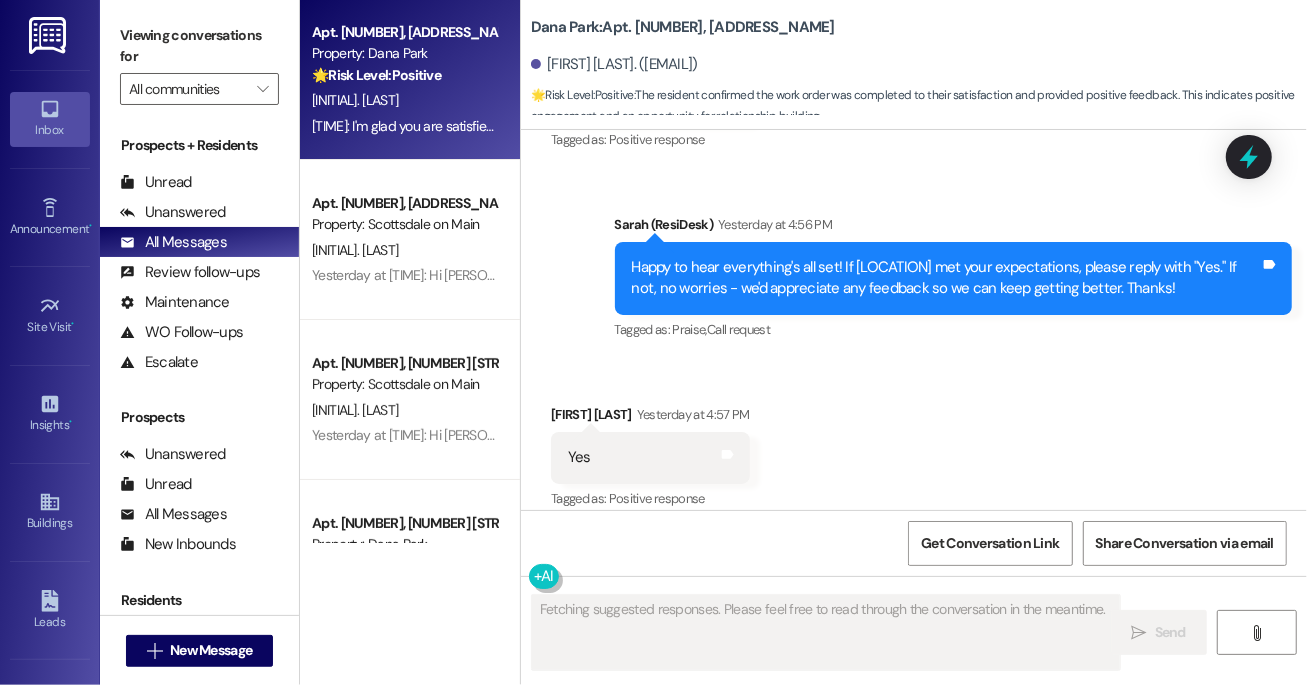 scroll, scrollTop: 3741, scrollLeft: 0, axis: vertical 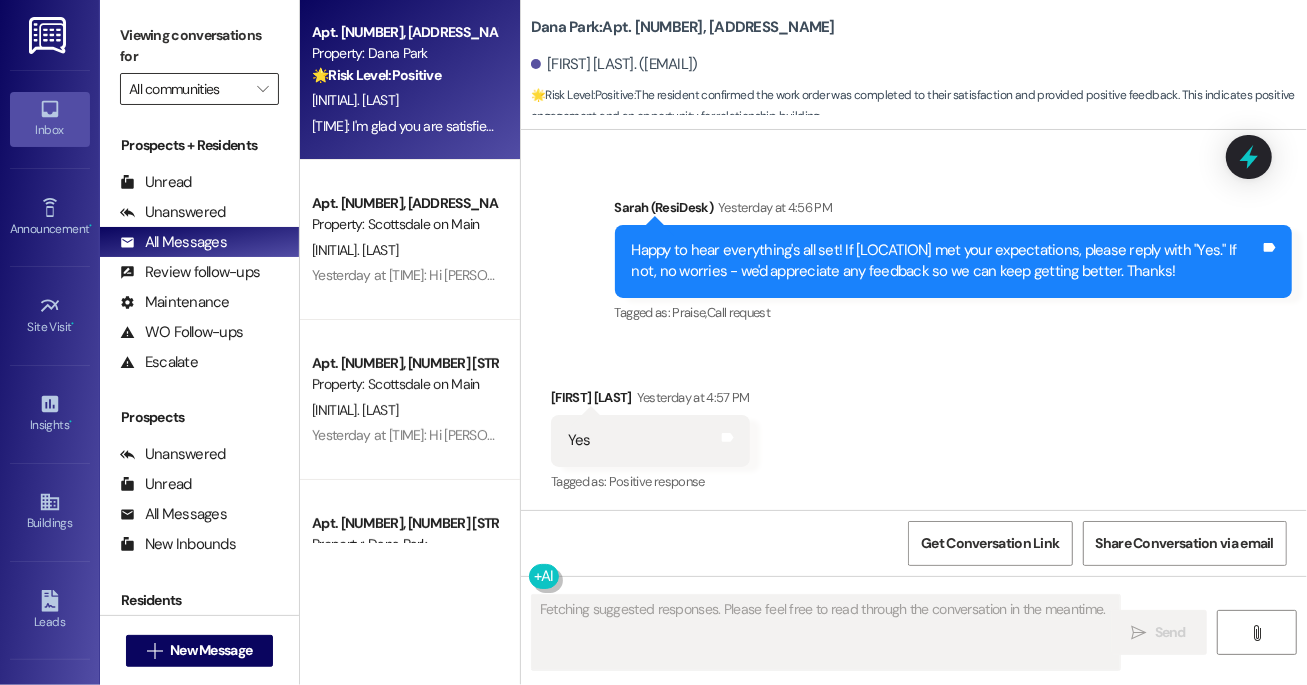 click on "All communities" at bounding box center (188, 89) 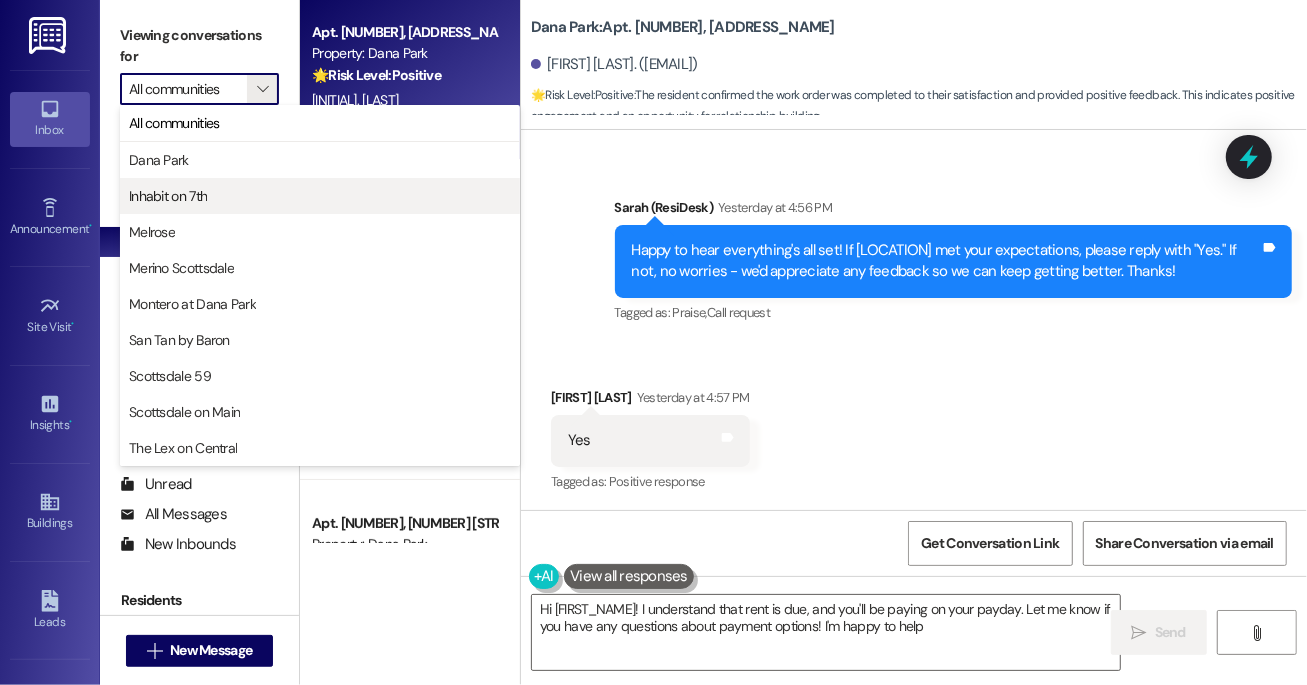 type on "Hi {{first_name}}! I understand that rent is due, and you'll be paying on your payday. Let me know if you have any questions about payment options! I'm happy to help." 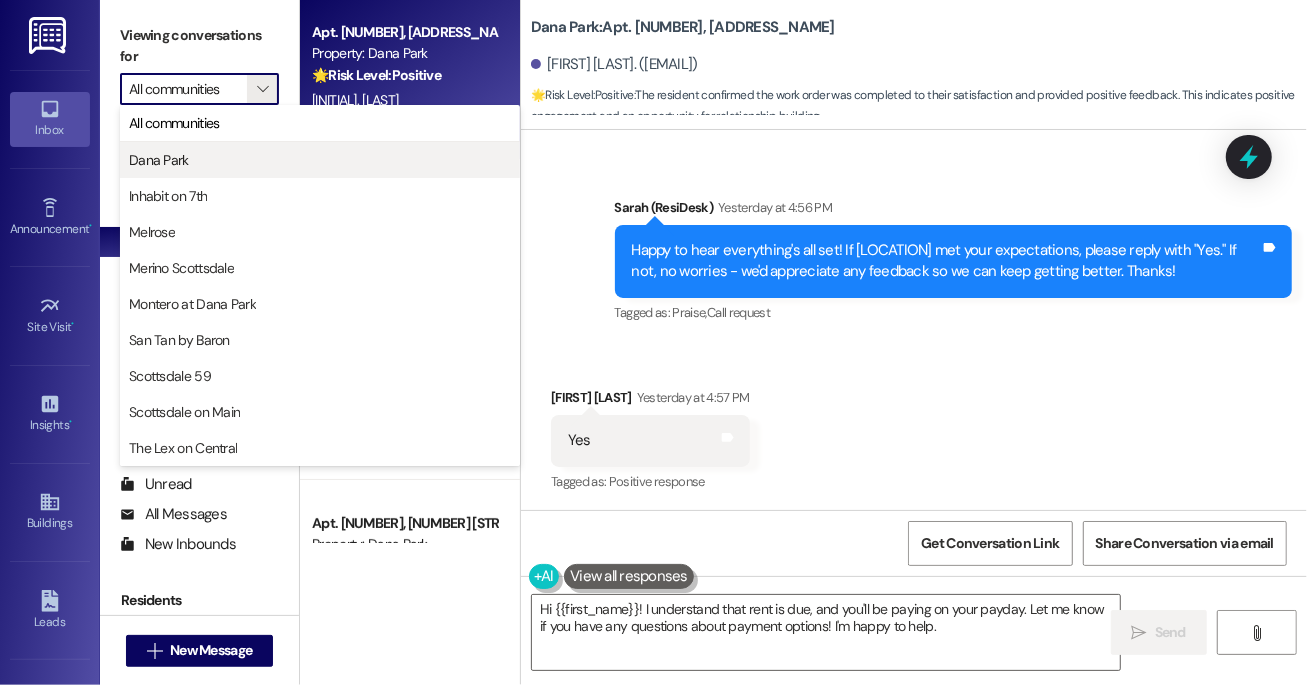 click on "Dana Park" at bounding box center [320, 160] 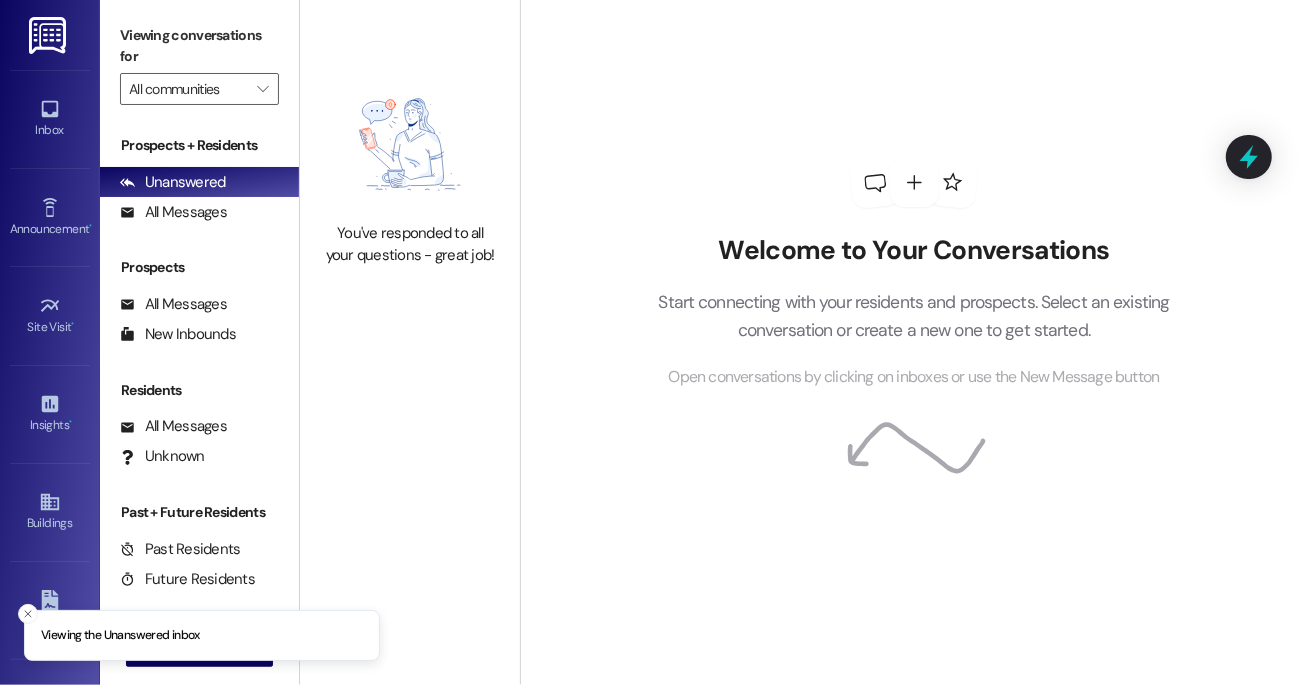 type on "Dana Park" 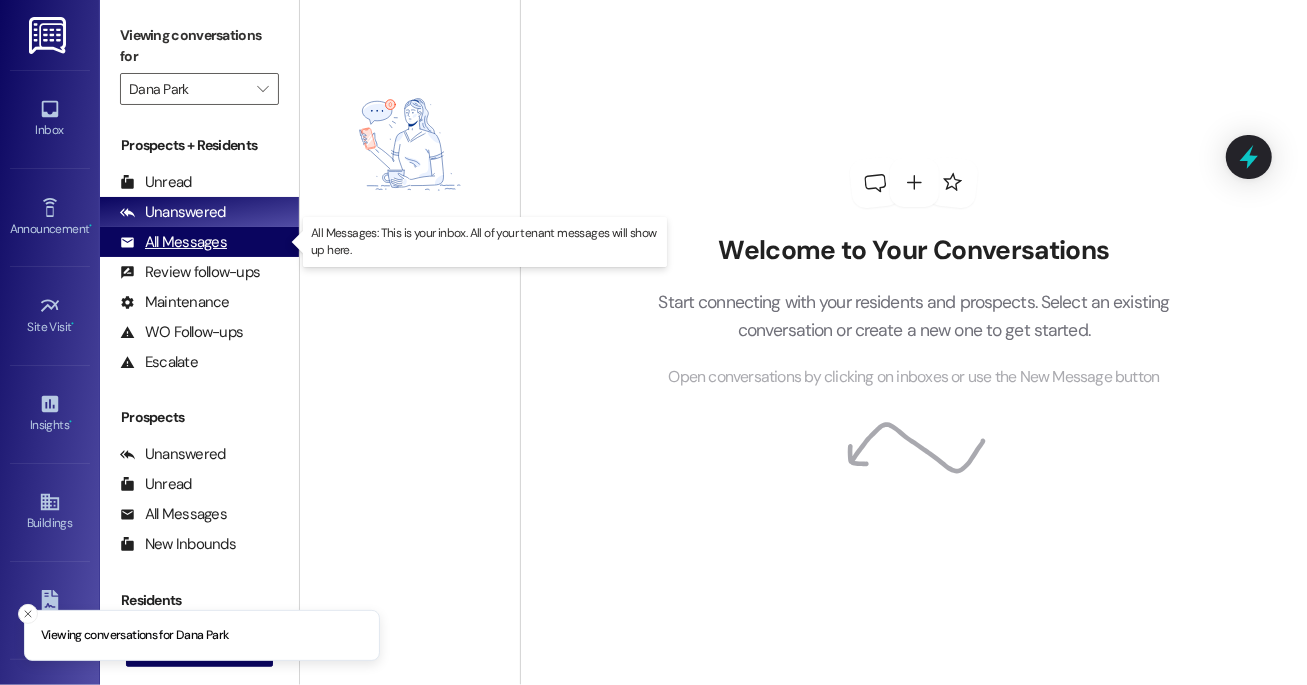 click on "All Messages" at bounding box center (173, 242) 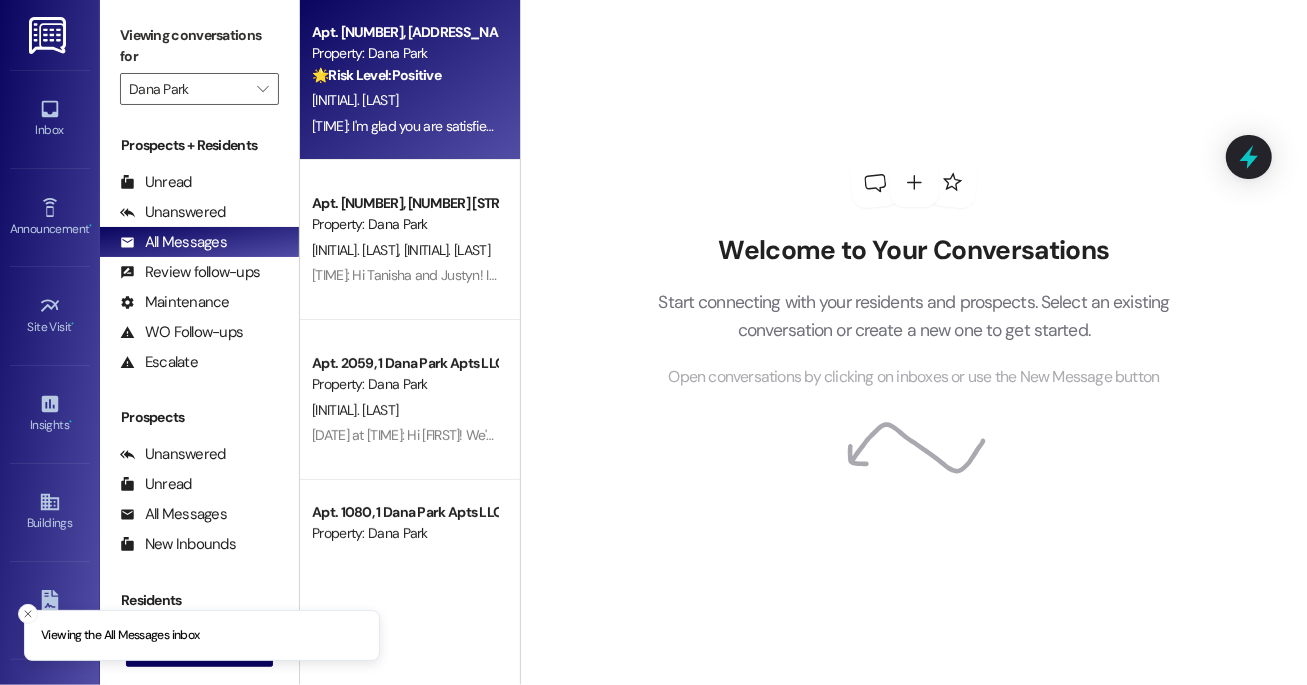 click on "[INITIAL]. [LAST]" at bounding box center [404, 100] 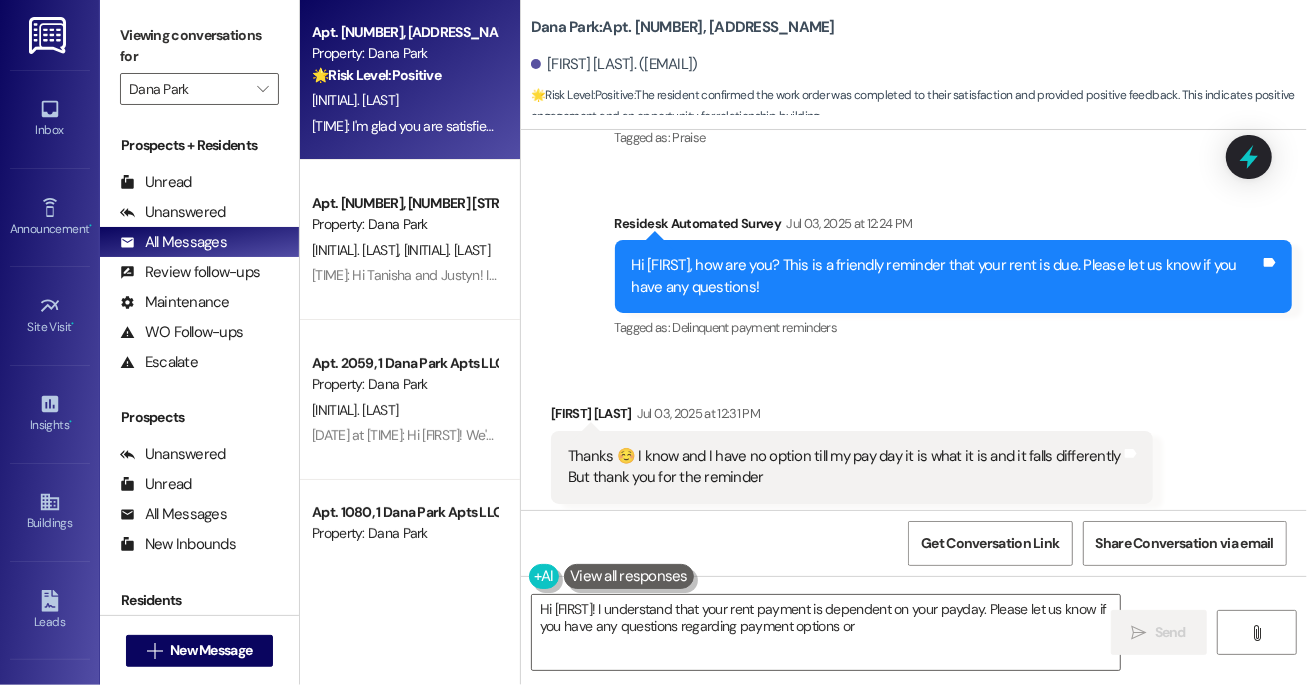 scroll, scrollTop: 2662, scrollLeft: 0, axis: vertical 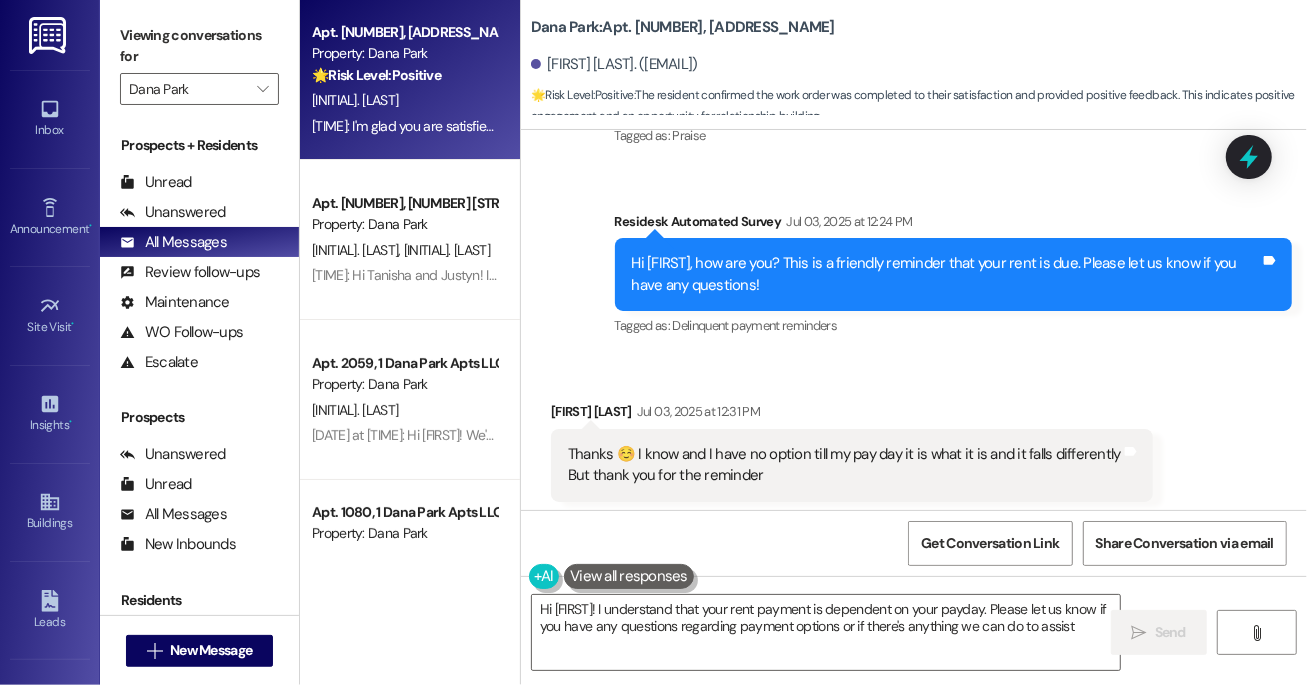 type on "Hi [FIRST]! I understand that your rent payment is dependent on your payday. Please let us know if you have any questions regarding payment options or if there's anything we can do to assist!" 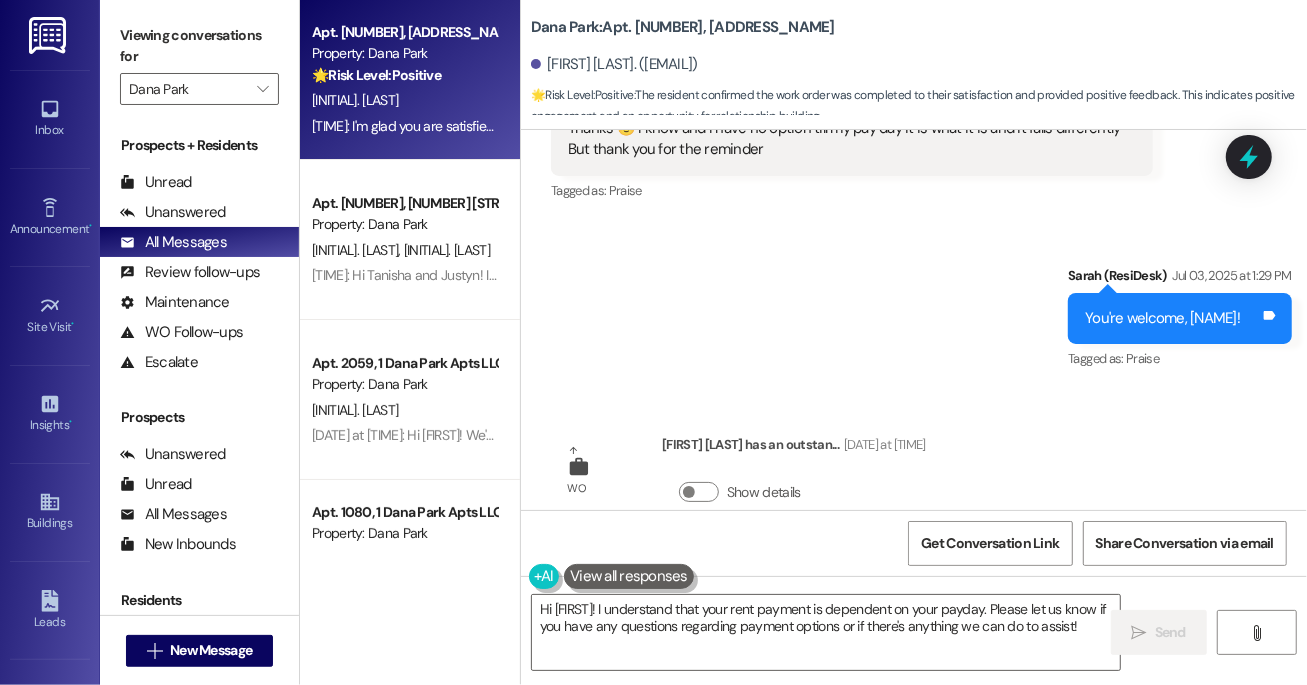 scroll, scrollTop: 3026, scrollLeft: 0, axis: vertical 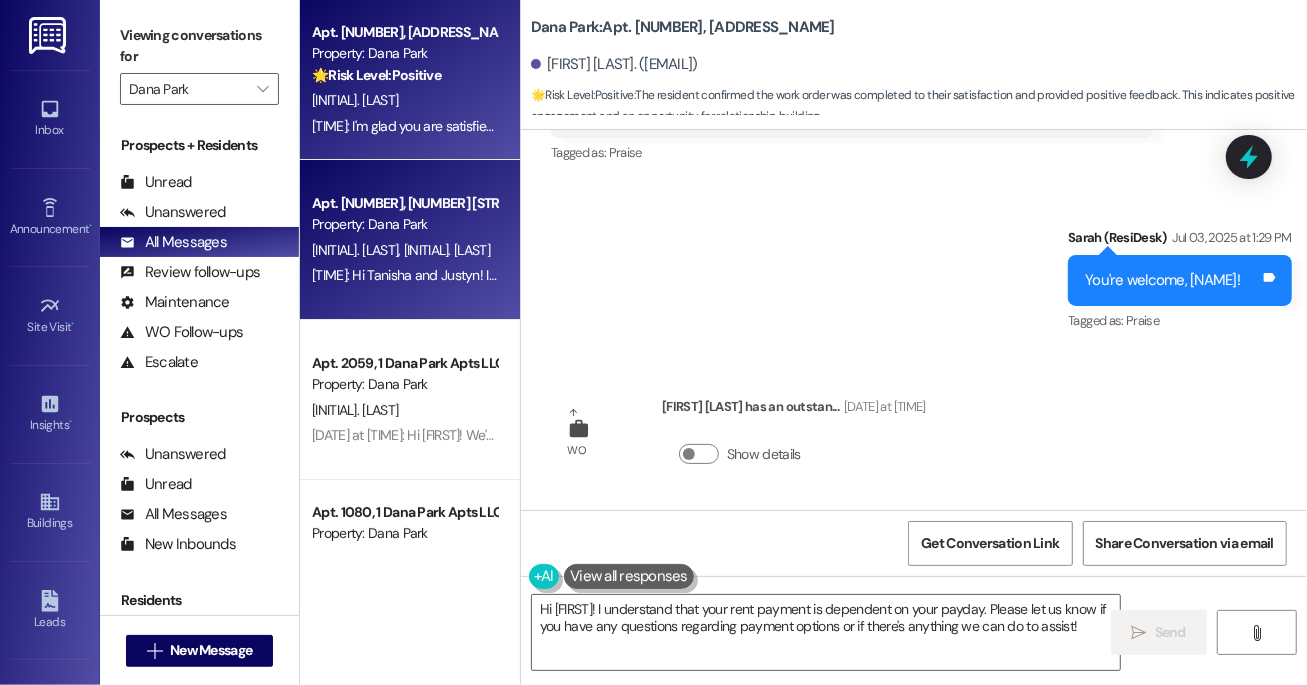 click on "Apt. [NUMBER], [NUMBER] [STREET] [STREET] [COMPANY]" at bounding box center (404, 203) 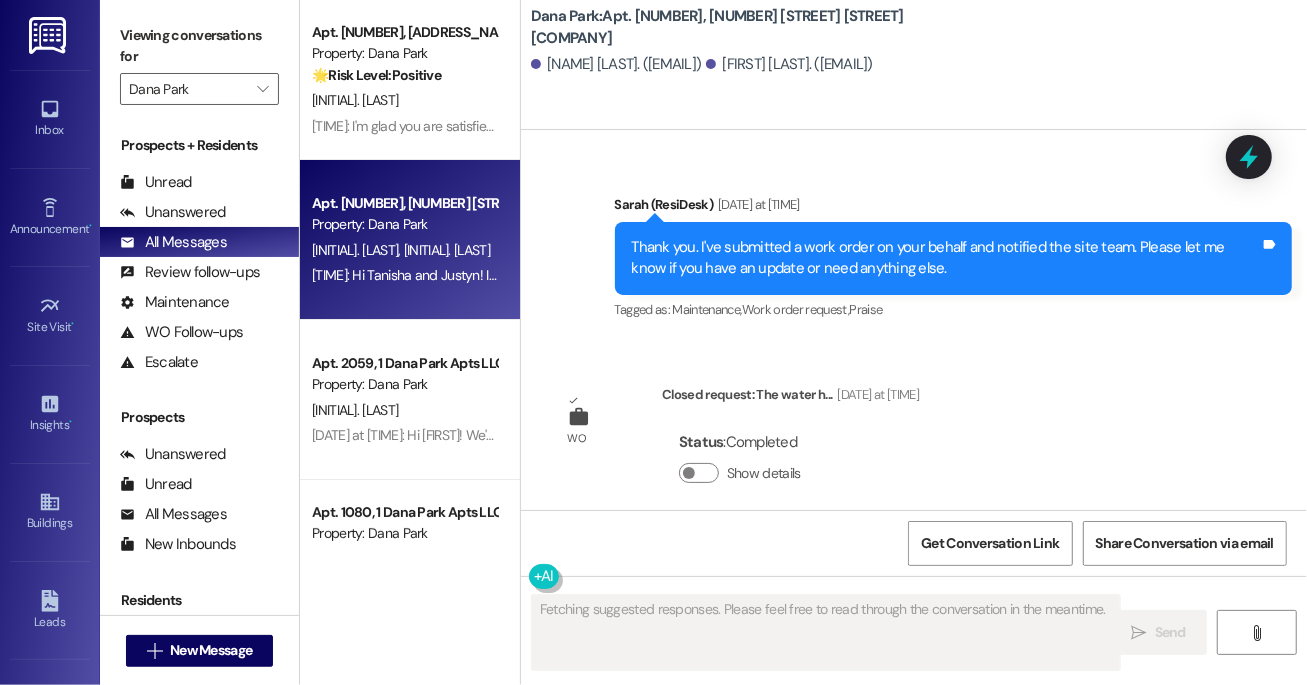 scroll, scrollTop: 5900, scrollLeft: 0, axis: vertical 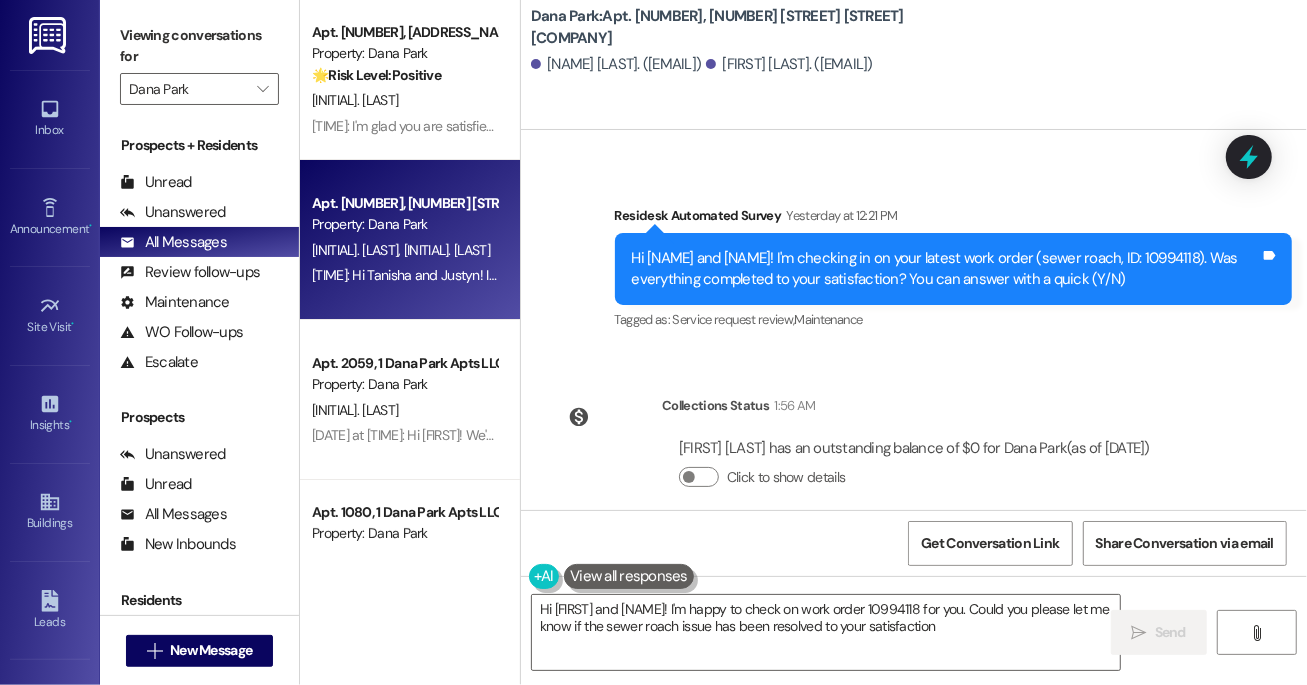 type on "Hi [FIRST] and [NAME]! I'm happy to check on work order 10994118 for you. Could you please let me know if the sewer roach issue has been resolved to your satisfaction?" 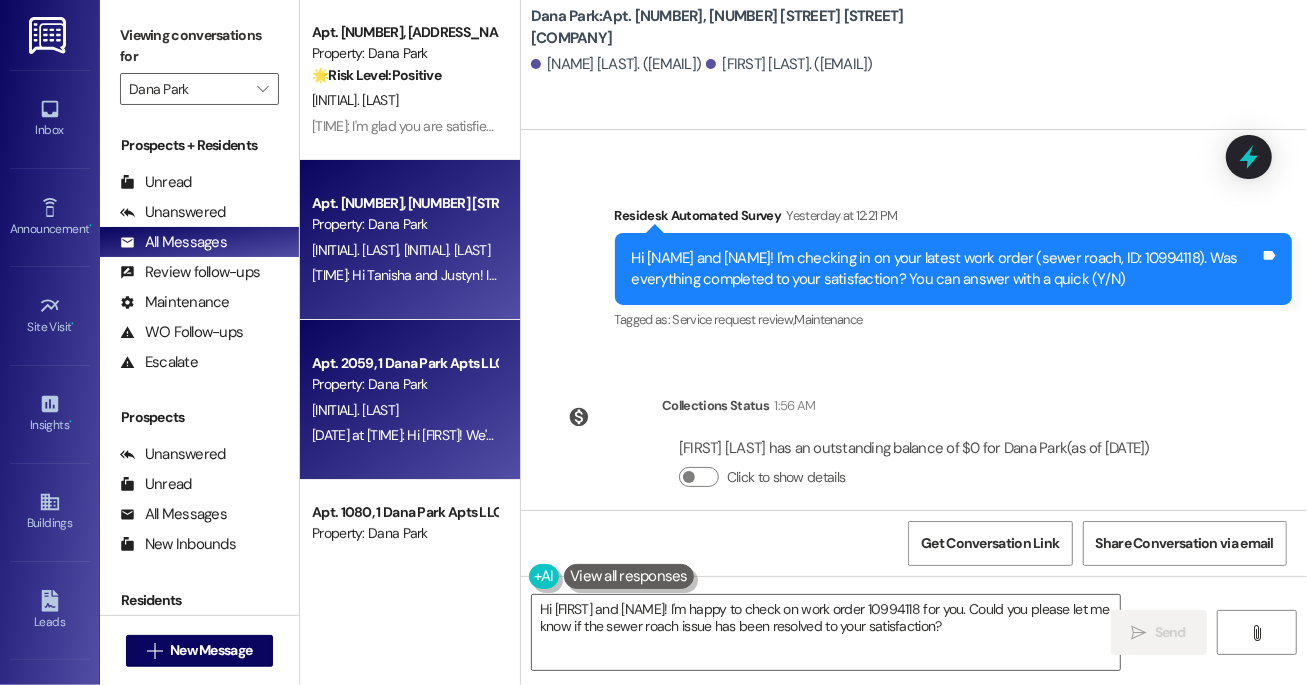 click on "Apt. [NUMBER], [NUMBER] [LLC] Property: Dana Park [FIRST] [DATE] at [TIME]: Hi [FIRST]! We're so glad you chose Dana Park! We would love to improve your move-in experience. If you could improve one thing about our move-in process, what would it be? Send us your ideas! (You can always reply STOP to opt out of future messages) [DATE] at [TIME]: Hi [FIRST]! We're so glad you chose Dana Park! We would love to improve your move-in experience. If you could improve one thing about our move-in process, what would it be? Send us your ideas! (You can always reply STOP to opt out of future messages)" at bounding box center [410, 400] 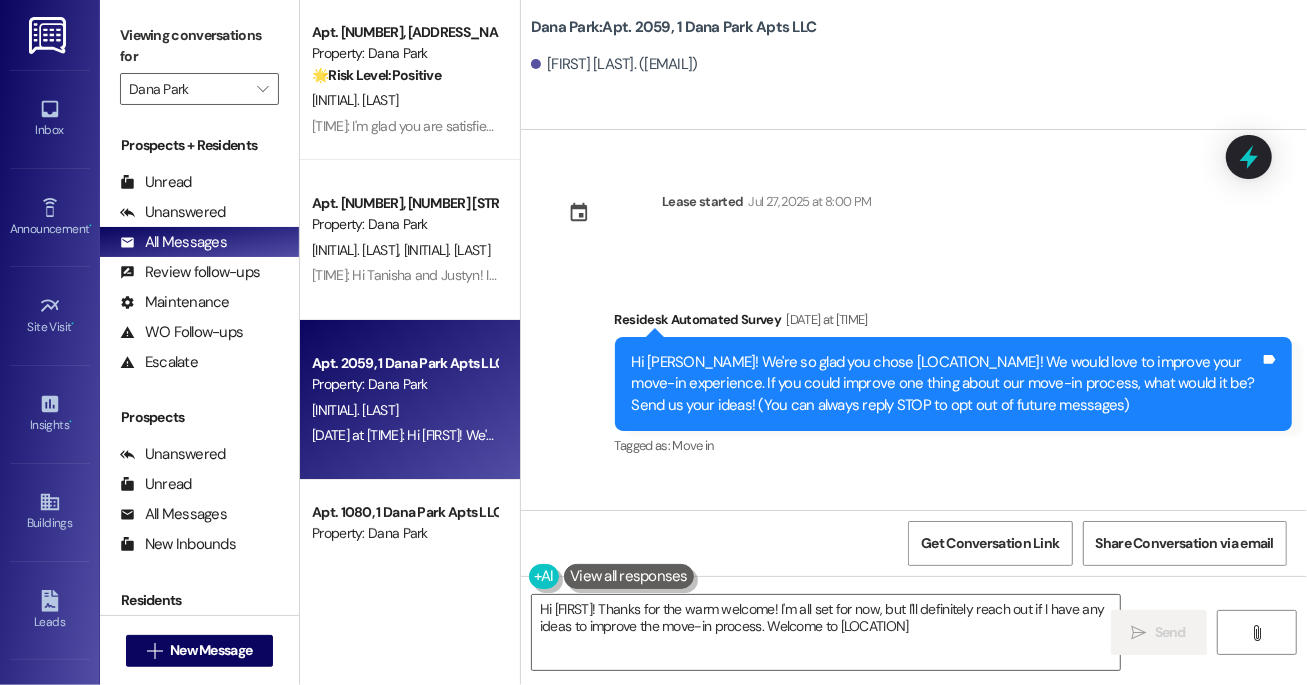 type on "Hi [FIRST_NAME]! Thanks for the warm welcome! I'm all set for now, but I'll definitely reach out if I have any ideas to improve the move-in process. Welcome to [LOCATION_NAME]!" 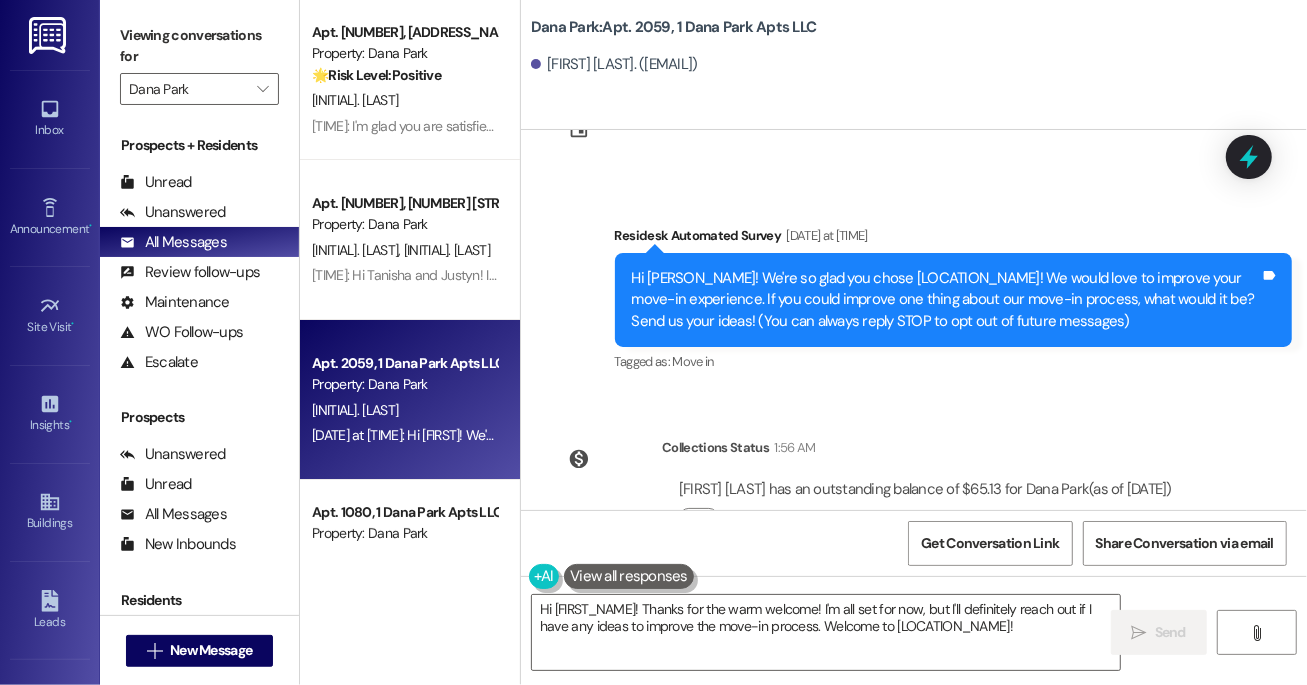scroll, scrollTop: 171, scrollLeft: 0, axis: vertical 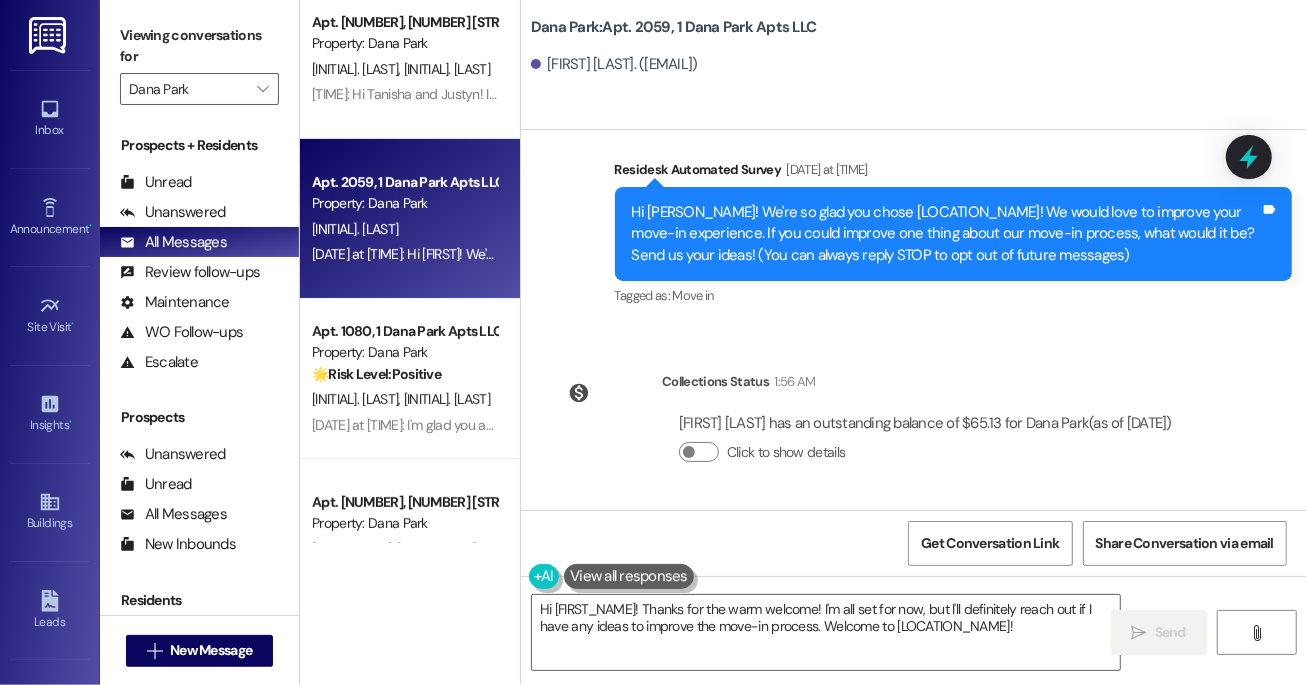 click on "Property: Dana Park" at bounding box center (404, 352) 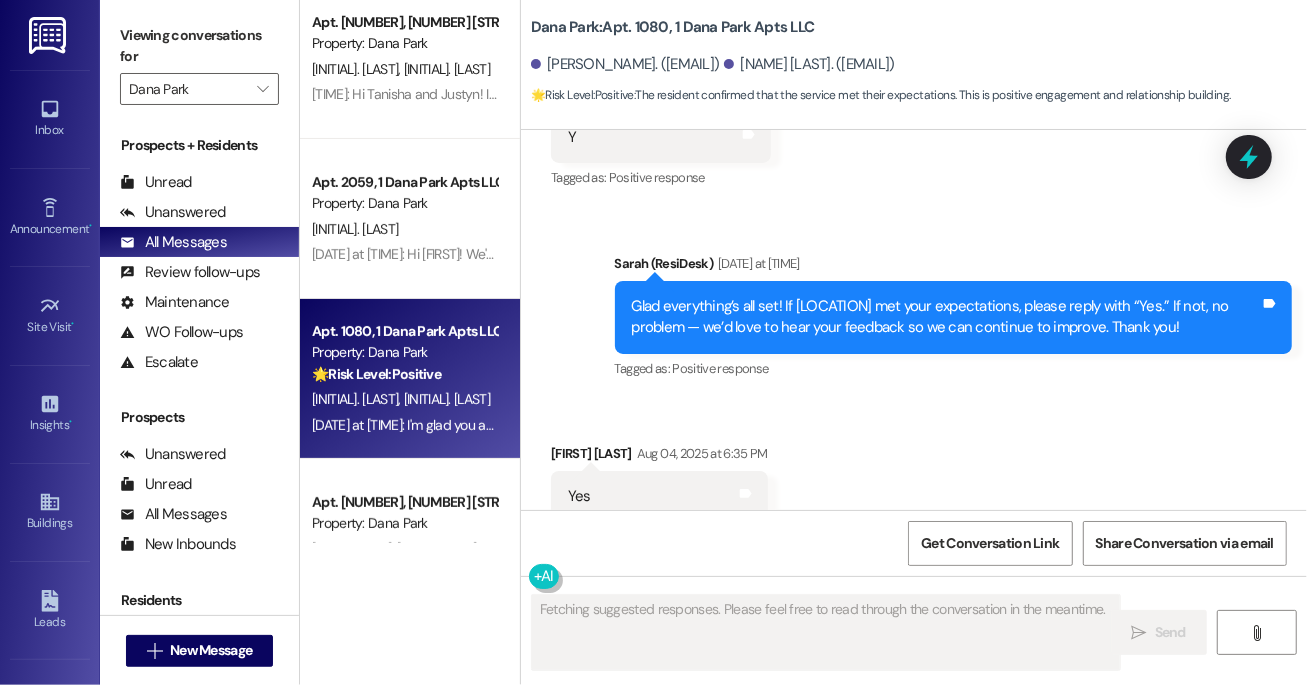 scroll, scrollTop: 7850, scrollLeft: 0, axis: vertical 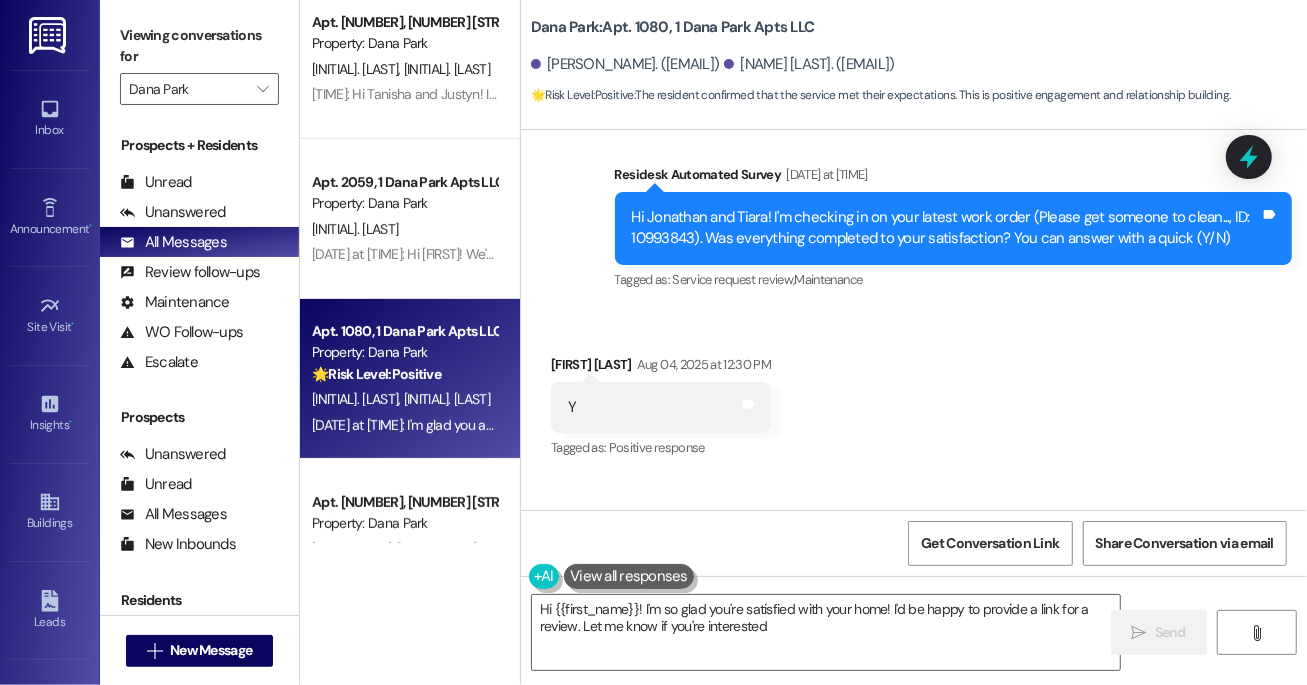 type on "Hi [FIRST]! I'm so glad you're satisfied with your home! I'd be happy to provide a link for a review. Let me know if you're interested!" 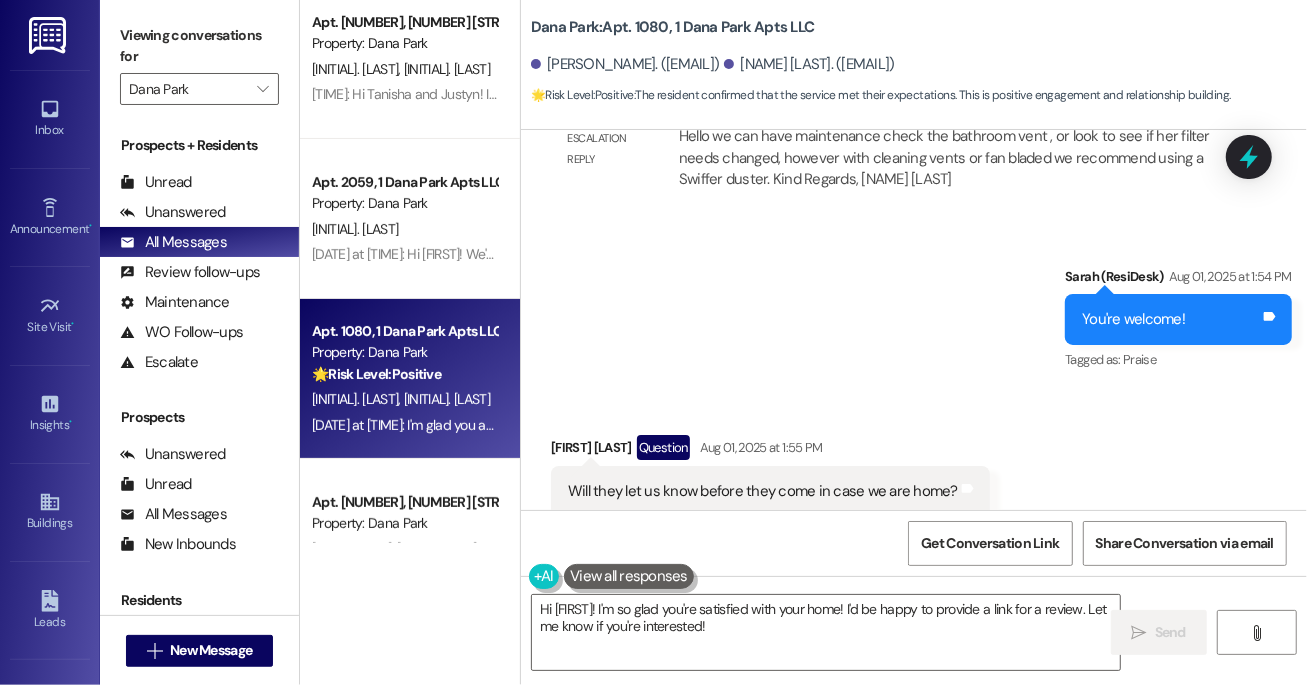 scroll, scrollTop: 6476, scrollLeft: 0, axis: vertical 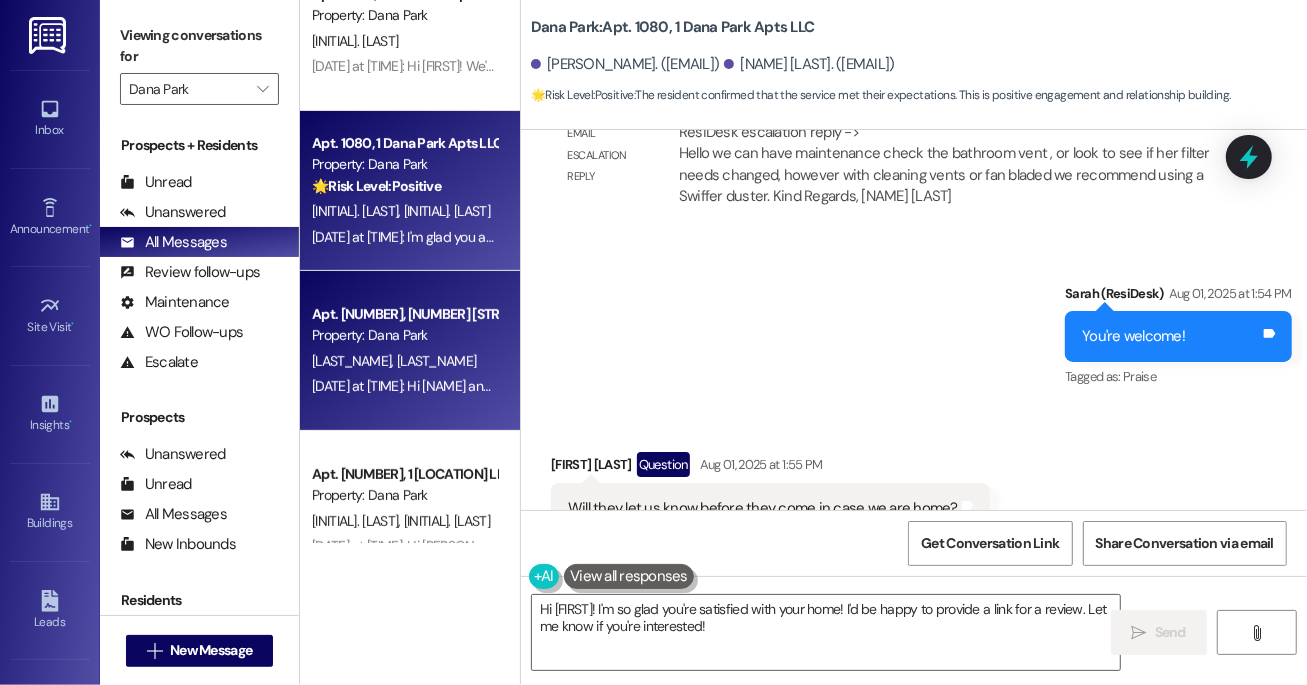 click on "[LAST_NAME] [LAST_NAME]" at bounding box center (404, 361) 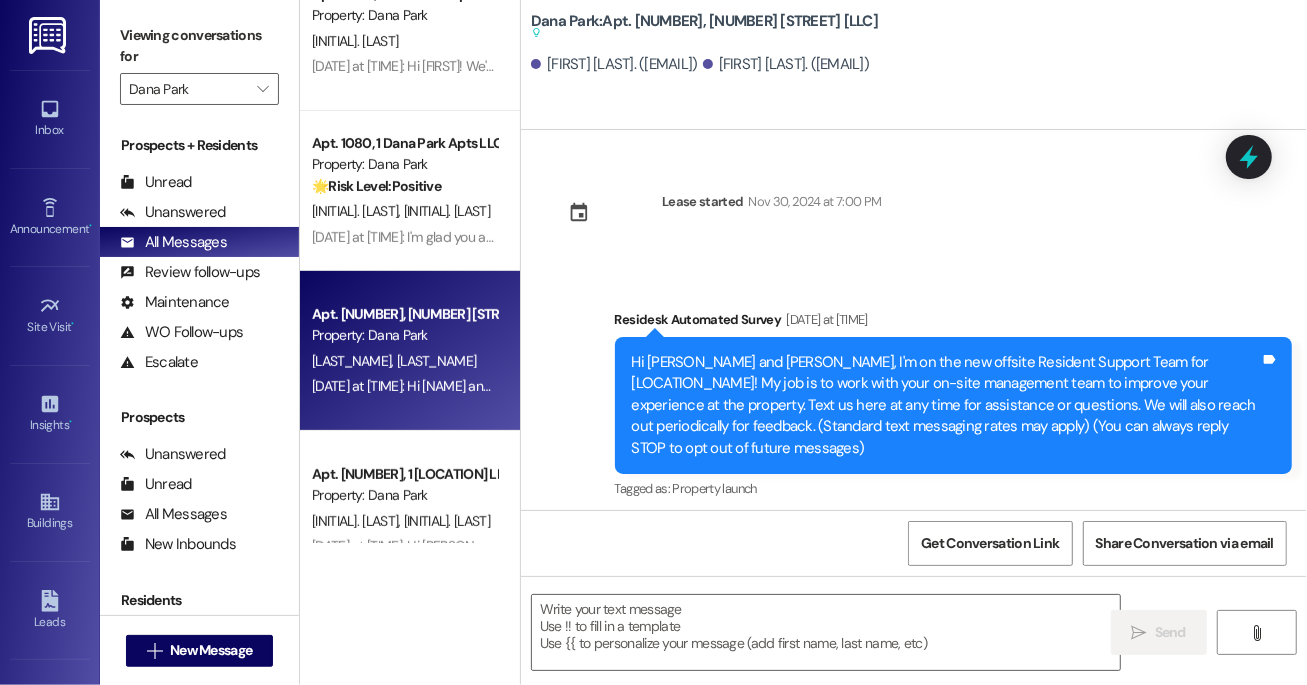 scroll, scrollTop: 10680, scrollLeft: 0, axis: vertical 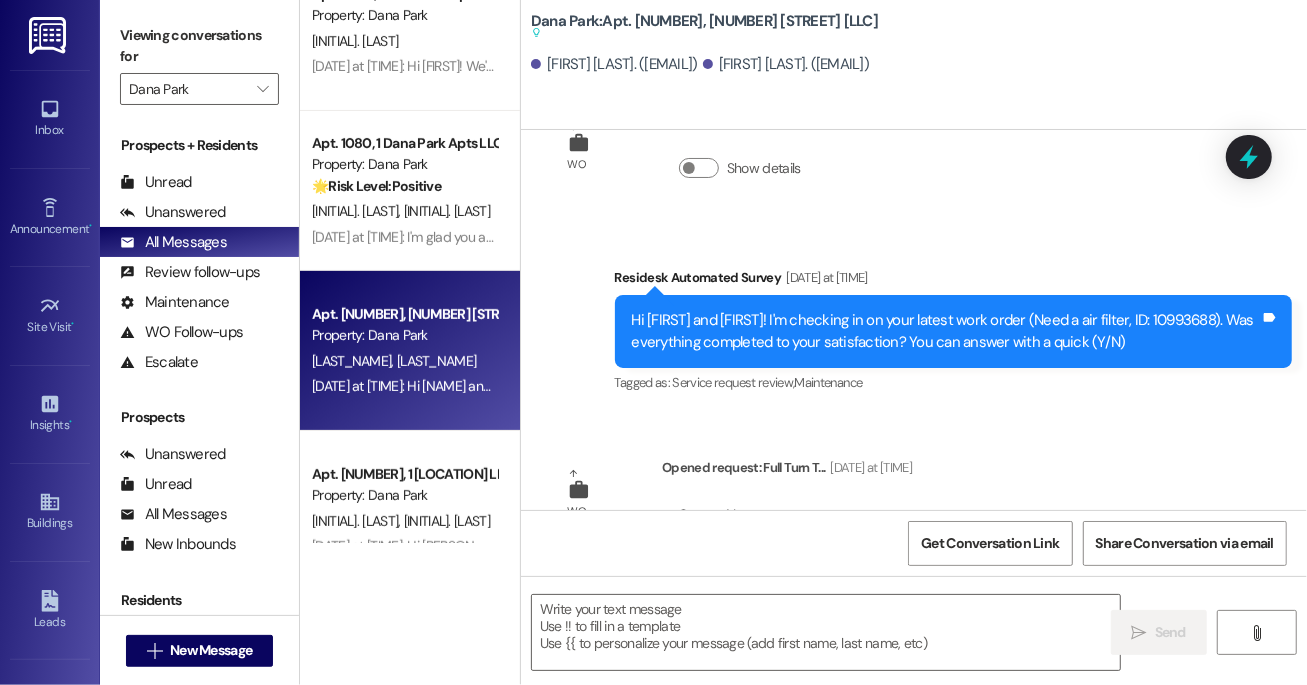 type on "Fetching suggested responses. Please feel free to read through the conversation in the meantime." 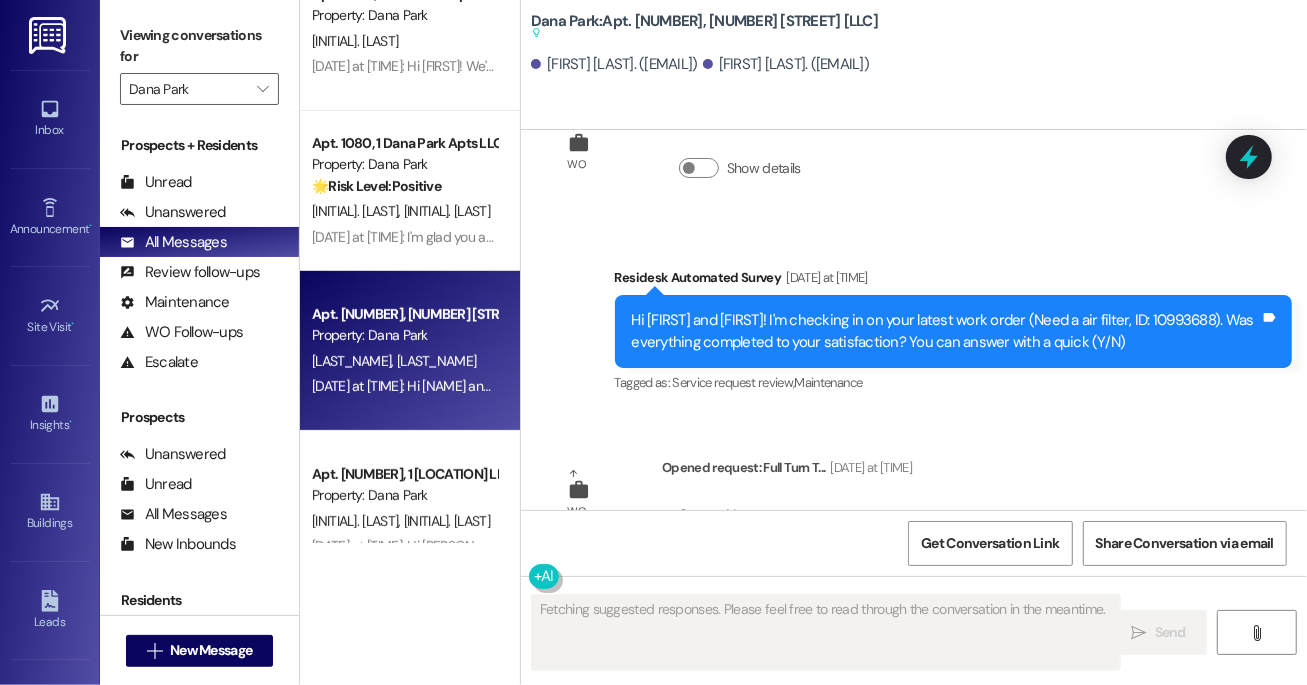 type 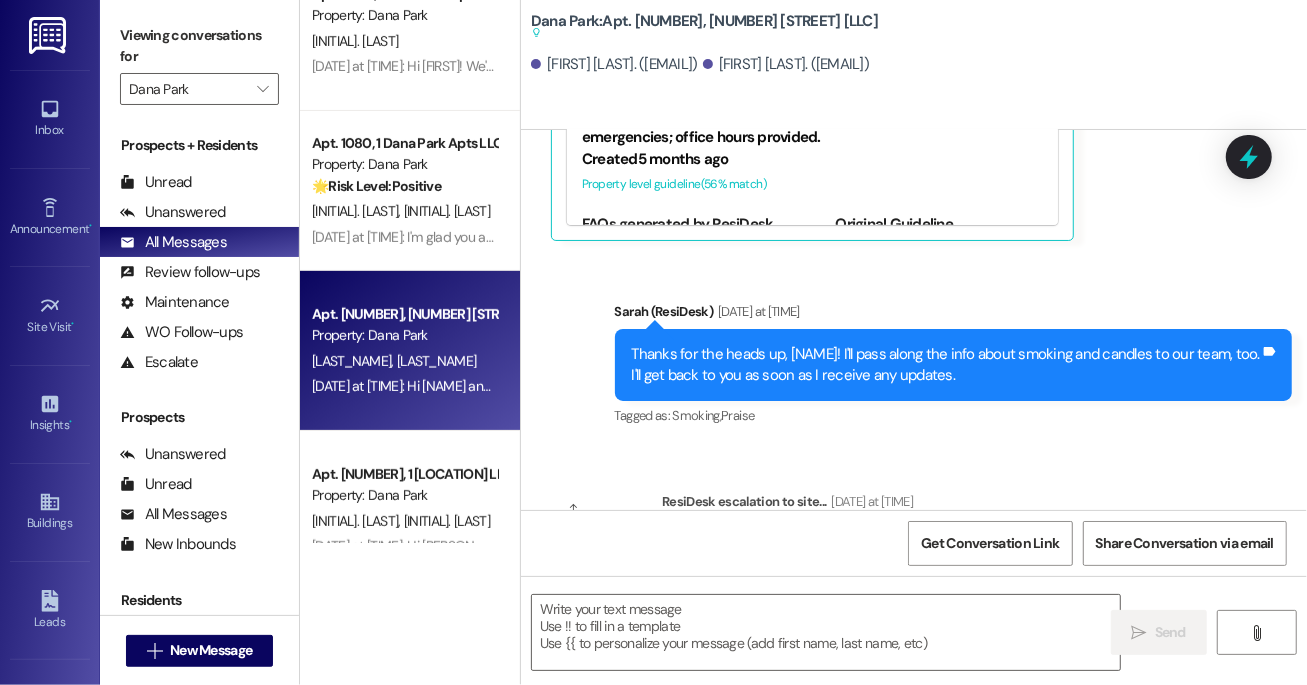 scroll, scrollTop: 10300, scrollLeft: 0, axis: vertical 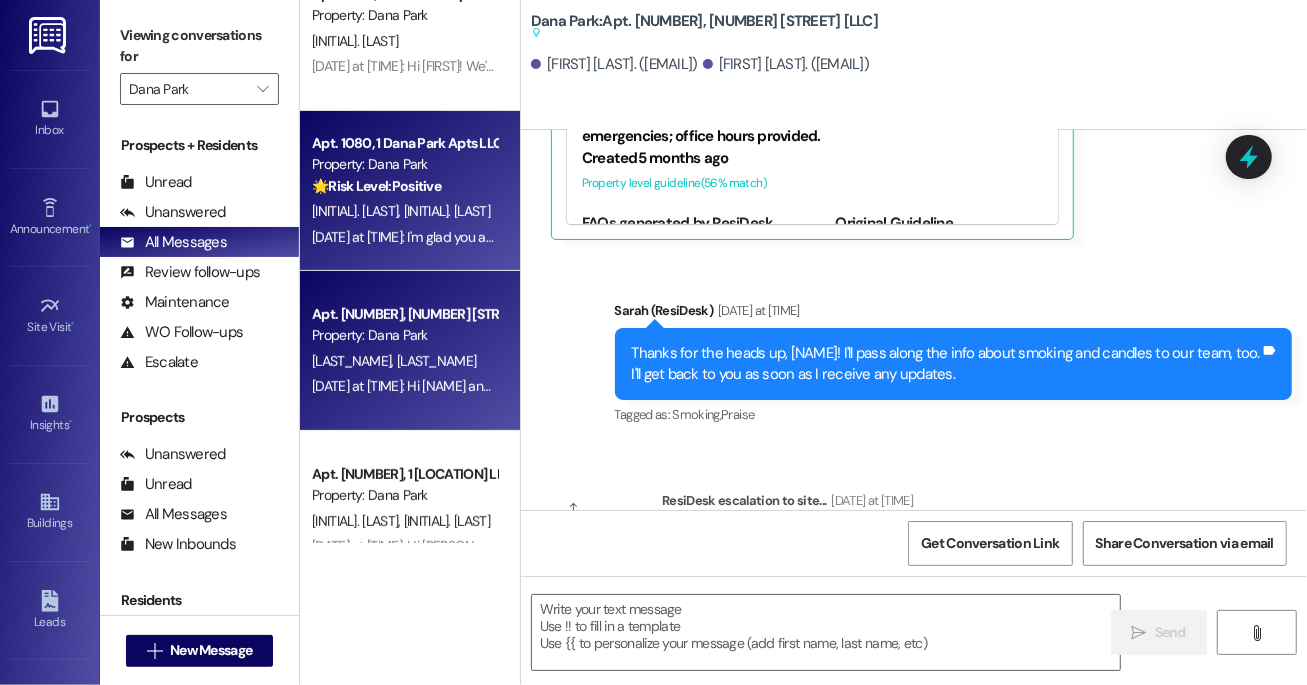 click on "🌟  Risk Level:  Positive" at bounding box center [376, 186] 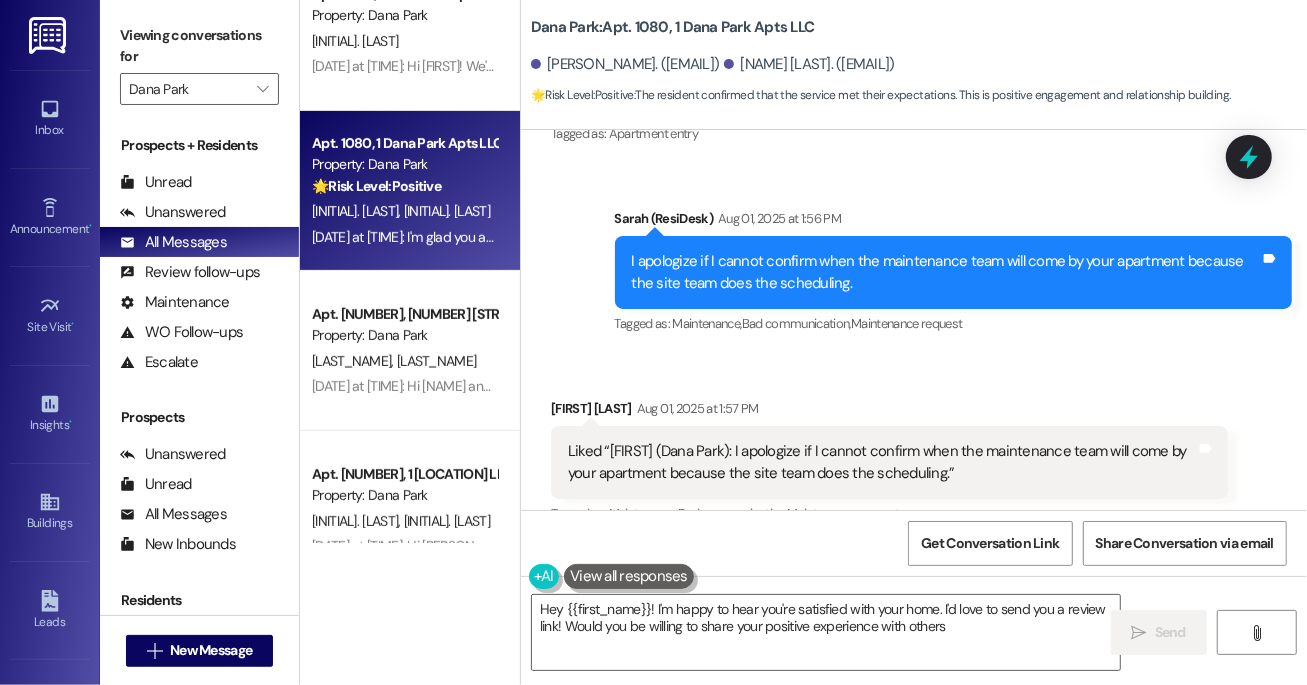 type on "Hey [FIRST]! I'm happy to hear you're satisfied with your home! I'd love to send you a review link! Would you be willing to share your positive experience with others?" 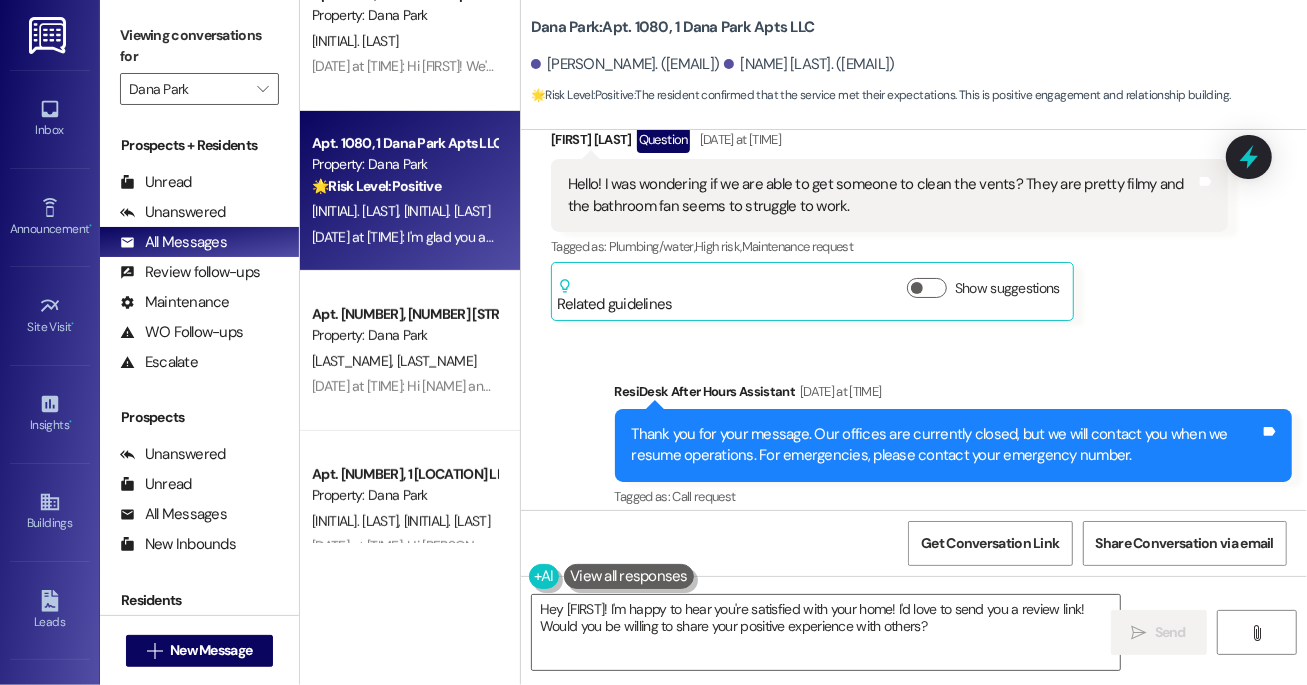 scroll, scrollTop: 4474, scrollLeft: 0, axis: vertical 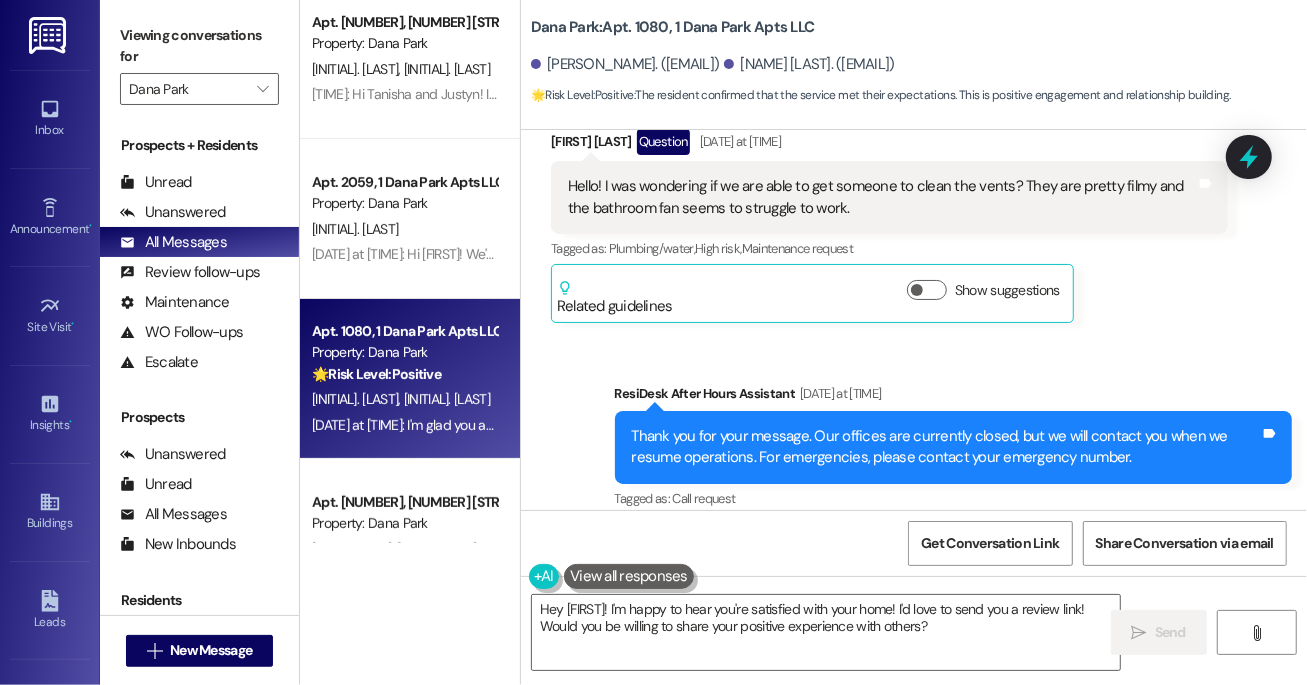 click on "Apt. 2059, 1 Dana Park Apts LLC" at bounding box center [404, 182] 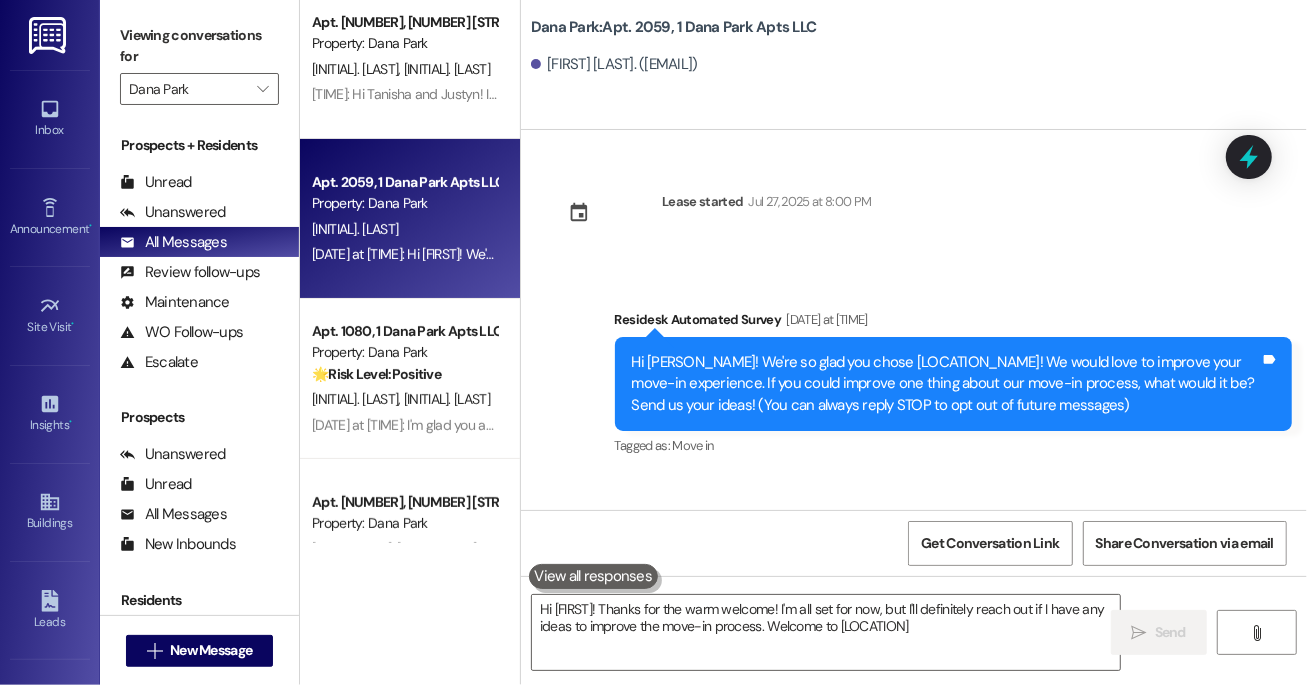 type on "Hi [FIRST_NAME]! Thanks for the warm welcome! I'm all set for now, but I'll definitely reach out if I have any ideas to improve the move-in process. Welcome to [LOCATION_NAME]!" 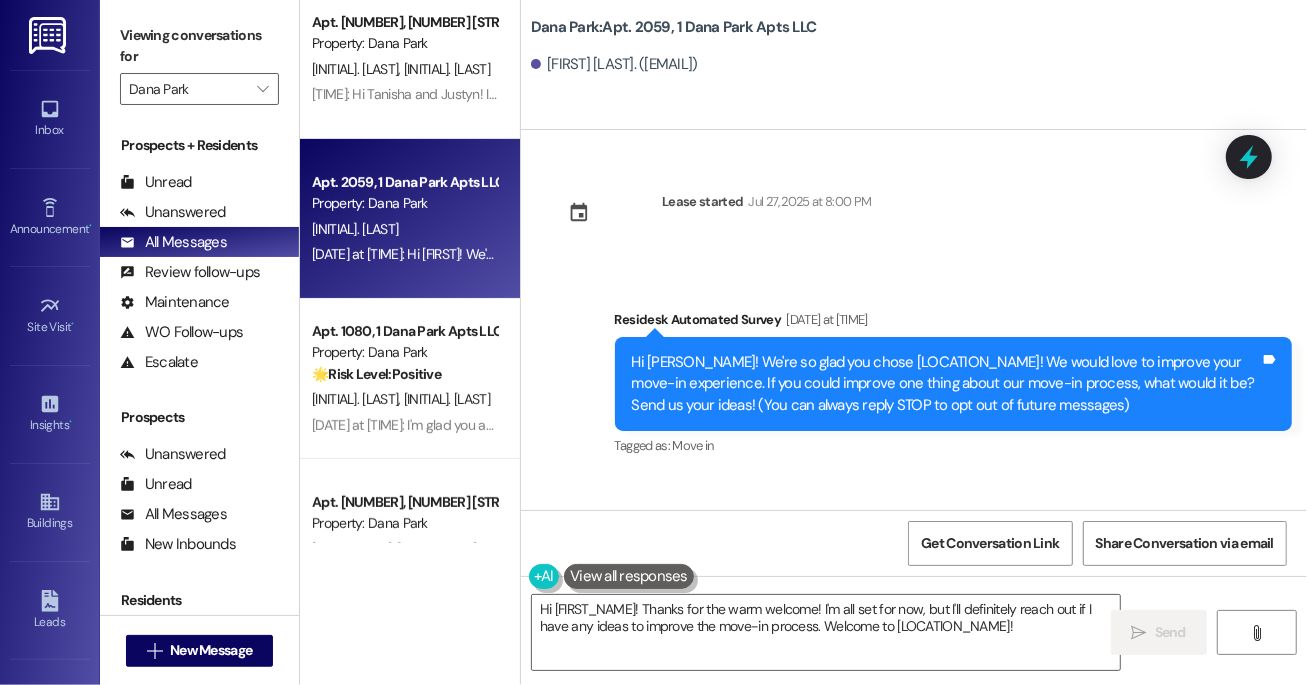 scroll, scrollTop: 171, scrollLeft: 0, axis: vertical 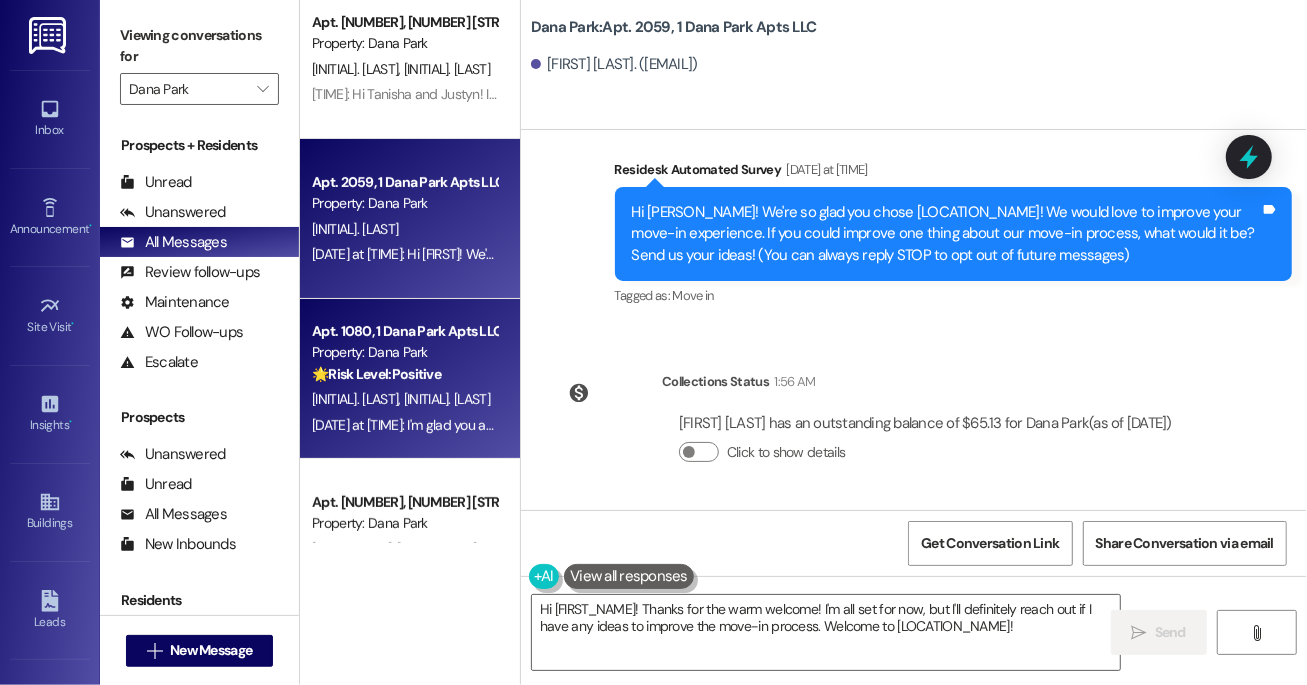 click on "Apt. 1080, 1 Dana Park Apts LLC" at bounding box center [404, 331] 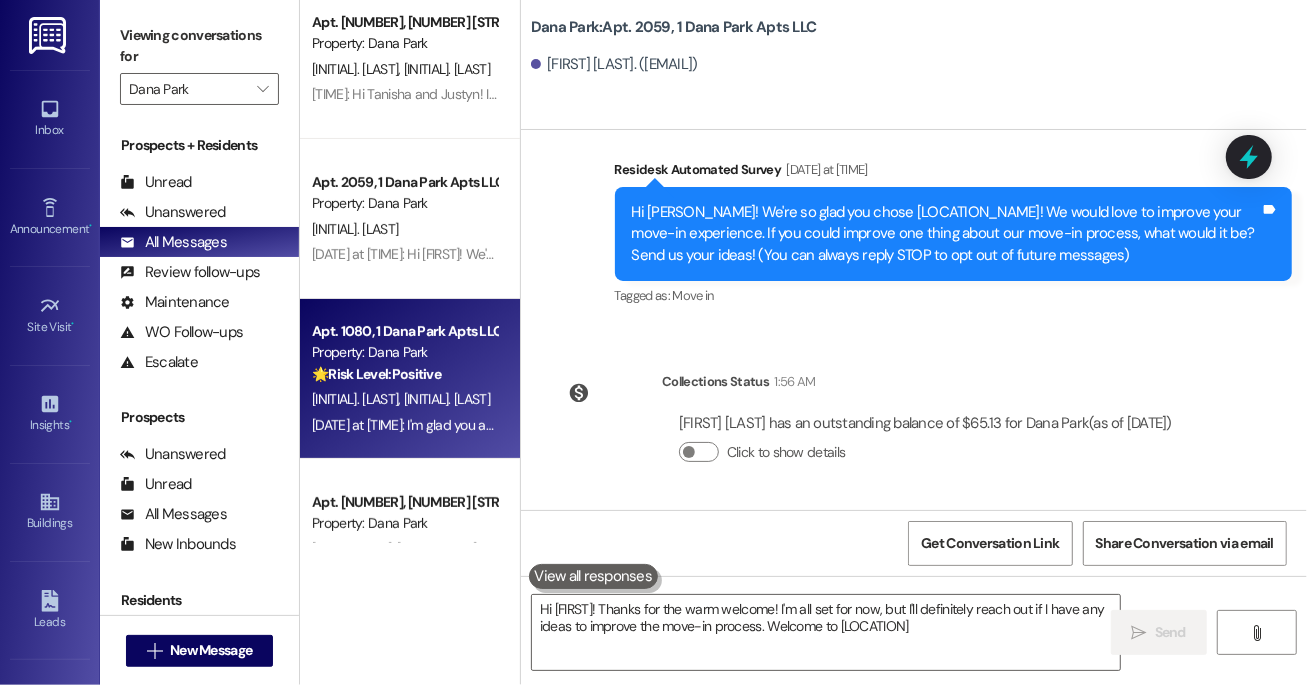 type on "Hi [FIRST_NAME]! Thanks for the warm welcome! I'm all set for now, but I'll definitely reach out if I have any ideas to improve the move-in process. Welcome to [LOCATION_NAME]!" 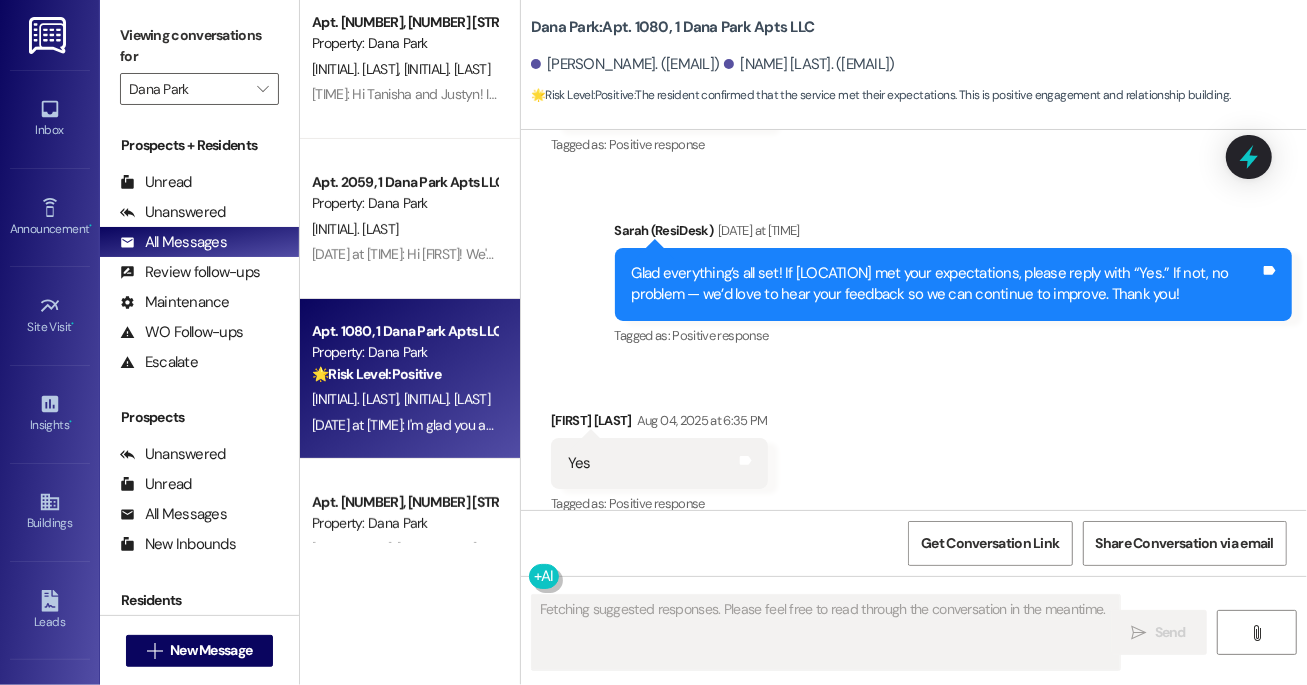scroll, scrollTop: 7850, scrollLeft: 0, axis: vertical 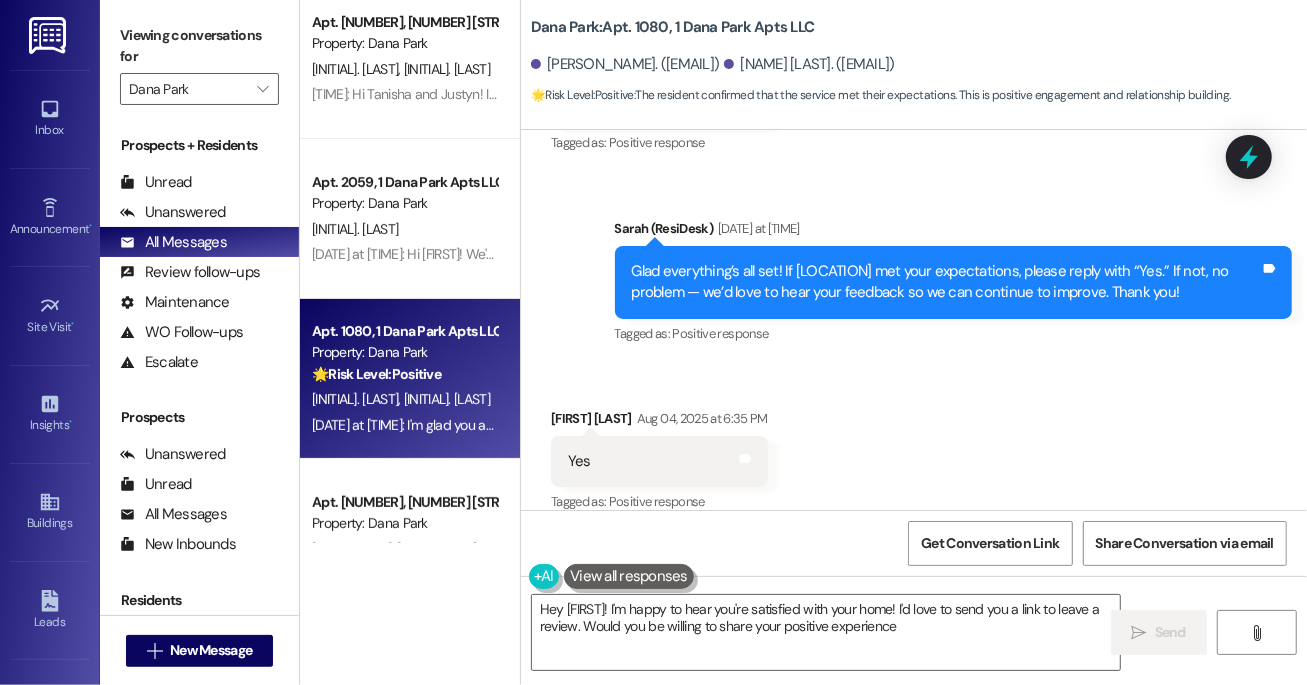 type on "Hey [FIRST_NAME]! I'm happy to hear you're satisfied with your home! I'd love to send you a link to leave a review. Would you be willing to share your positive experience?" 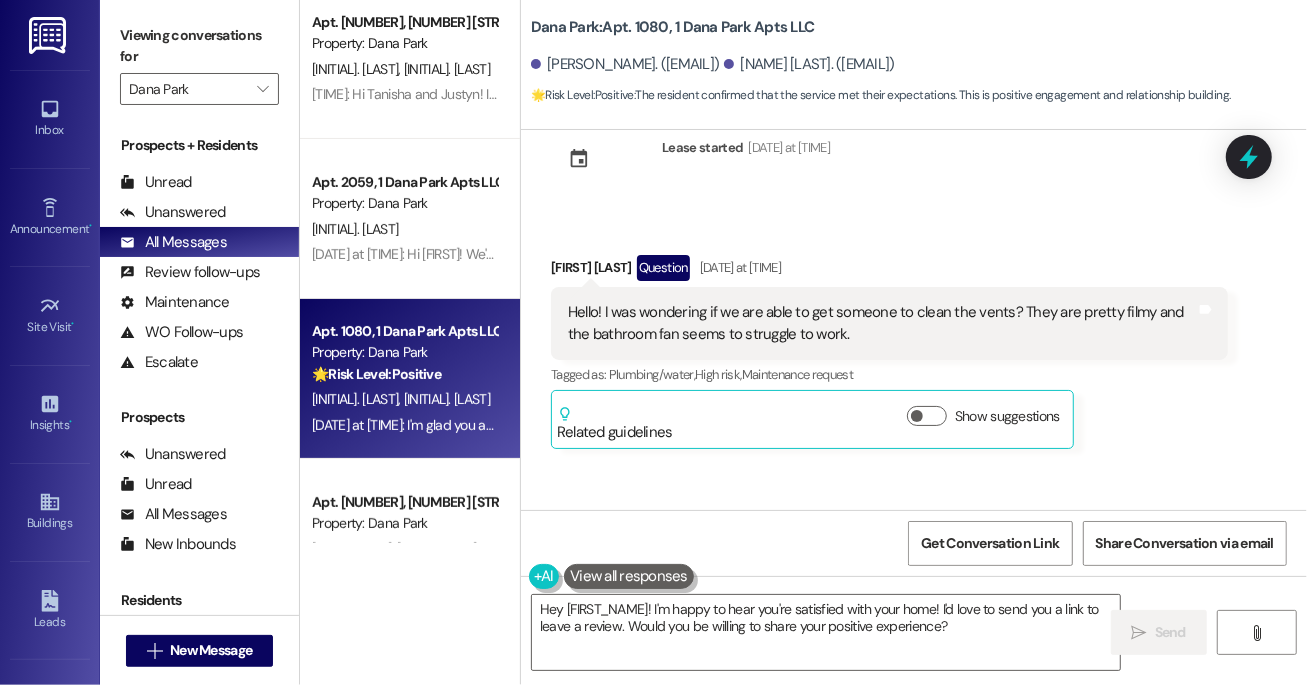 scroll, scrollTop: 4333, scrollLeft: 0, axis: vertical 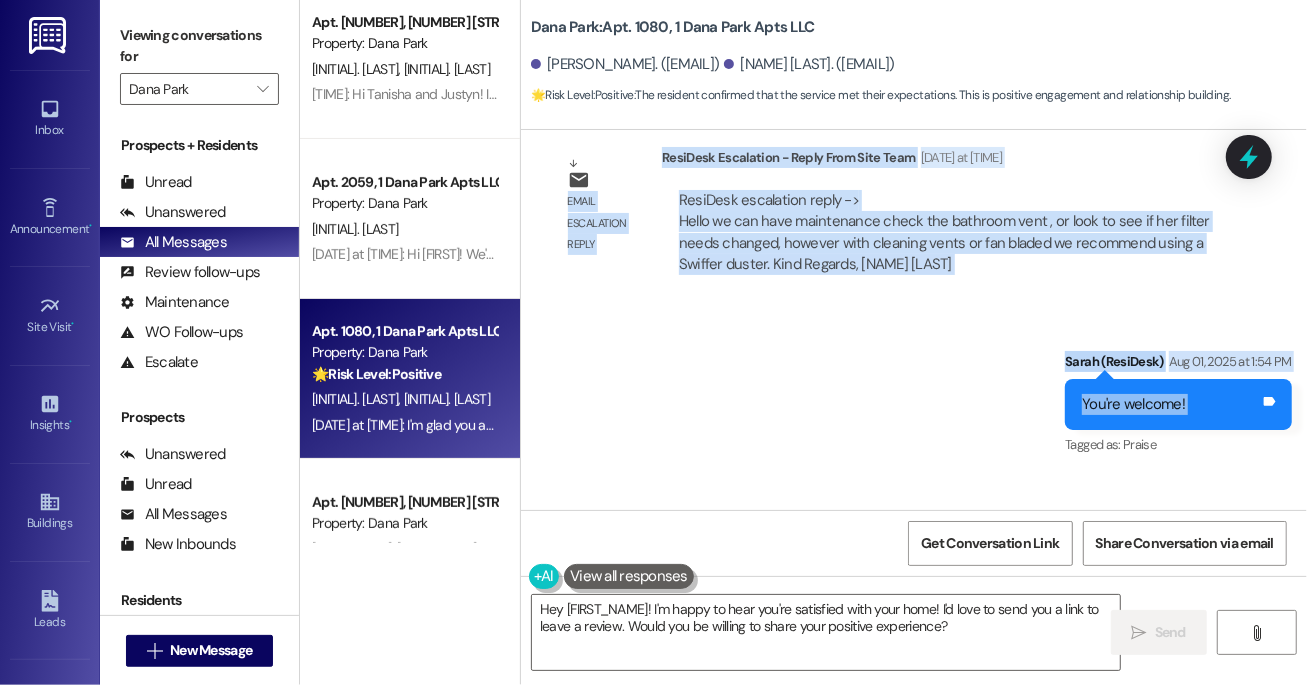 drag, startPoint x: 552, startPoint y: 253, endPoint x: 1242, endPoint y: 388, distance: 703.0825 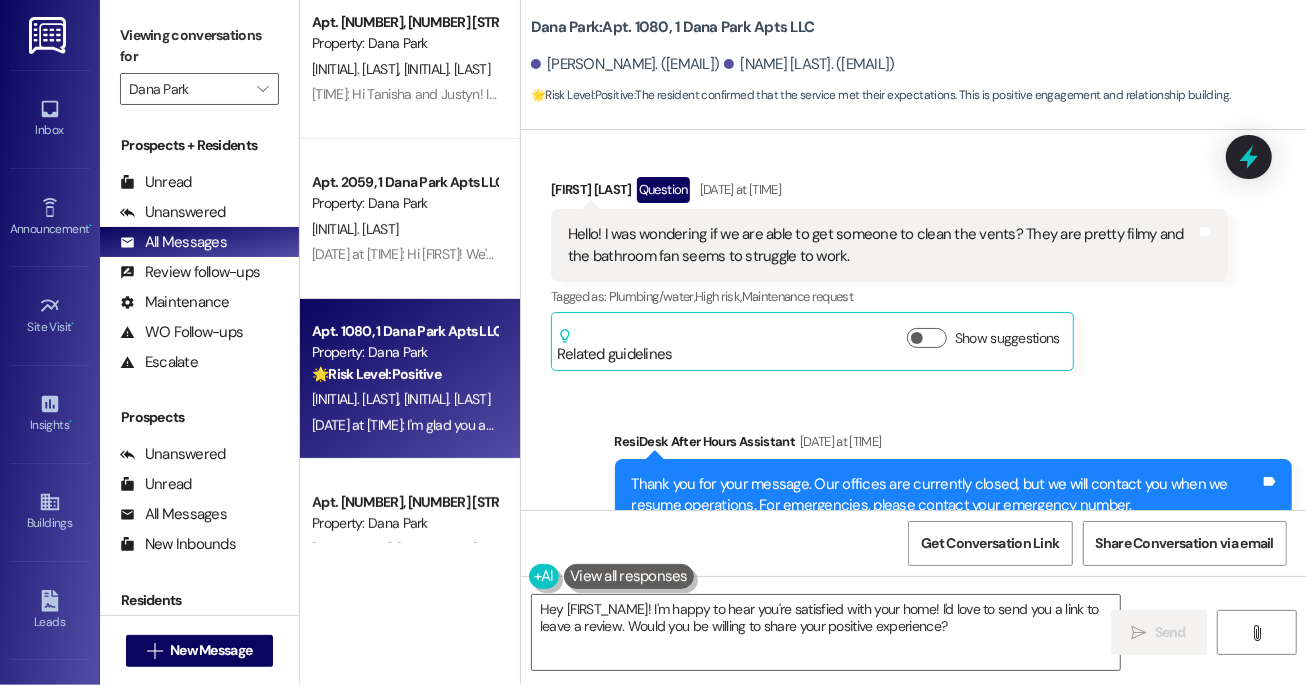 scroll, scrollTop: 4423, scrollLeft: 0, axis: vertical 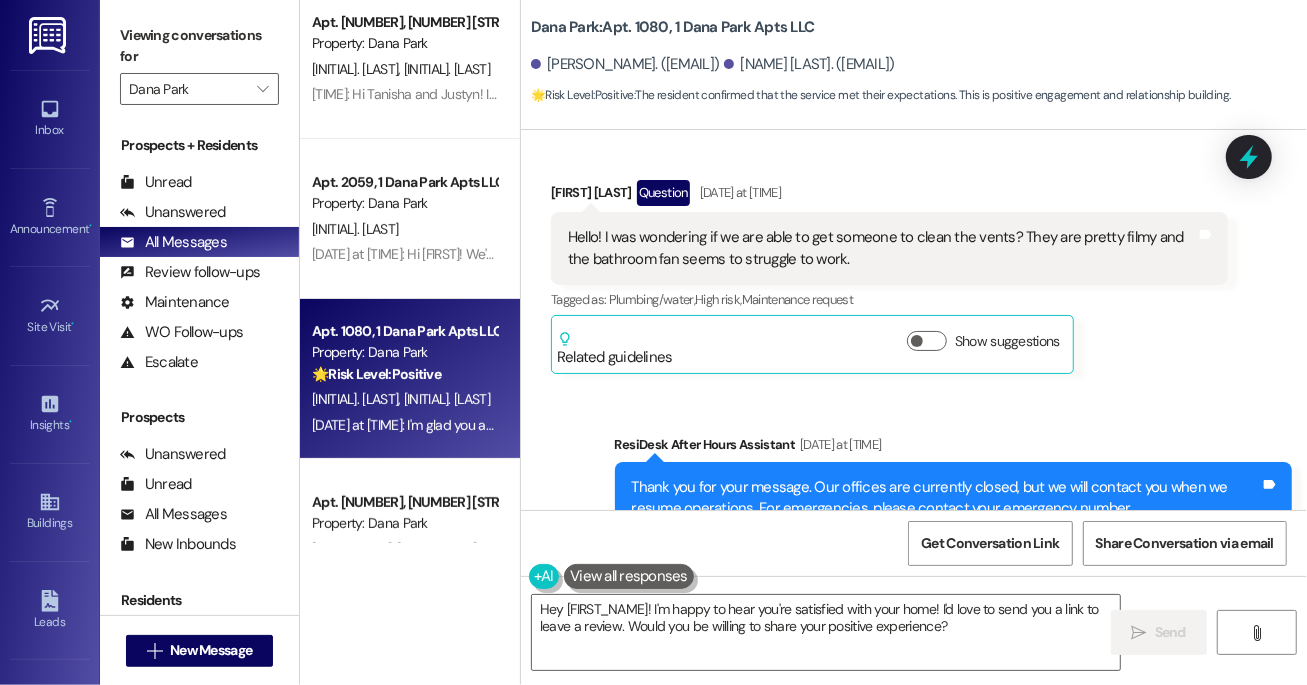 click on "Sent via SMS ResiDesk After Hours Assistant [MONTH] [DAY], [YEAR] at [TIME] Thank you for your message. Our offices are currently closed, but we will contact you when we resume operations. For emergencies, please contact your emergency number. Tags and notes Tagged as:   Call request Click to highlight conversations about Call request" at bounding box center (914, 484) 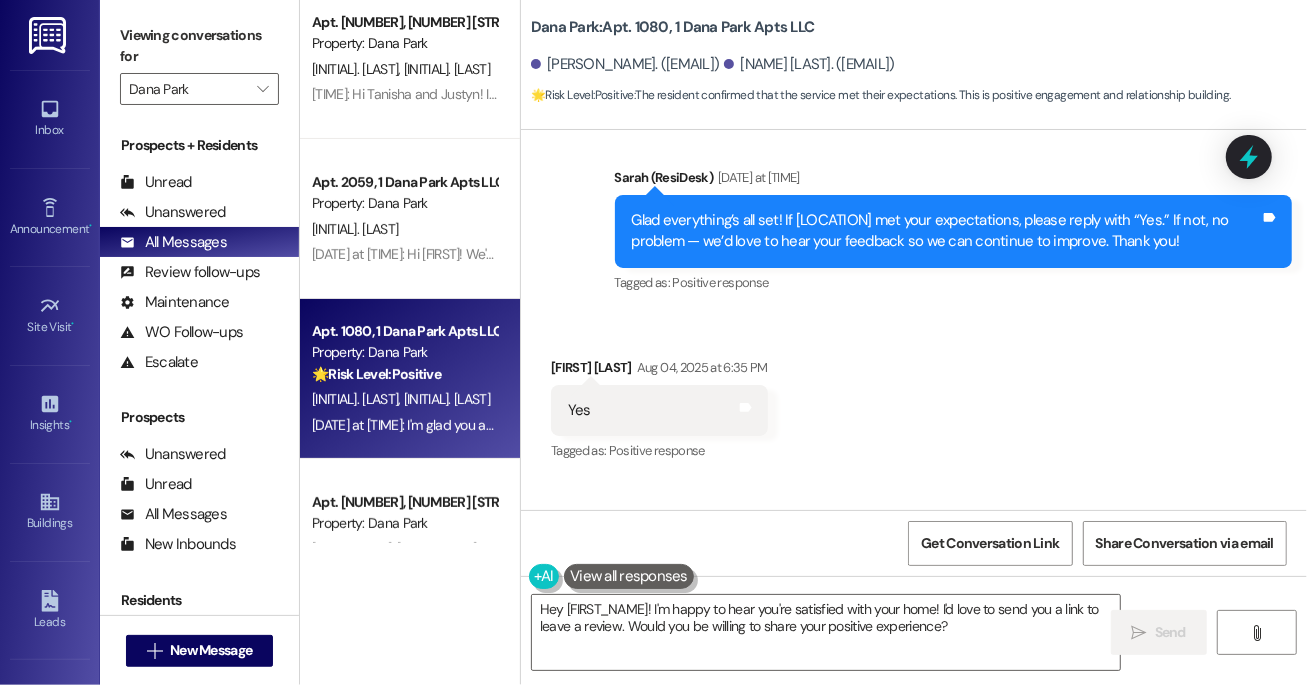 scroll, scrollTop: 7895, scrollLeft: 0, axis: vertical 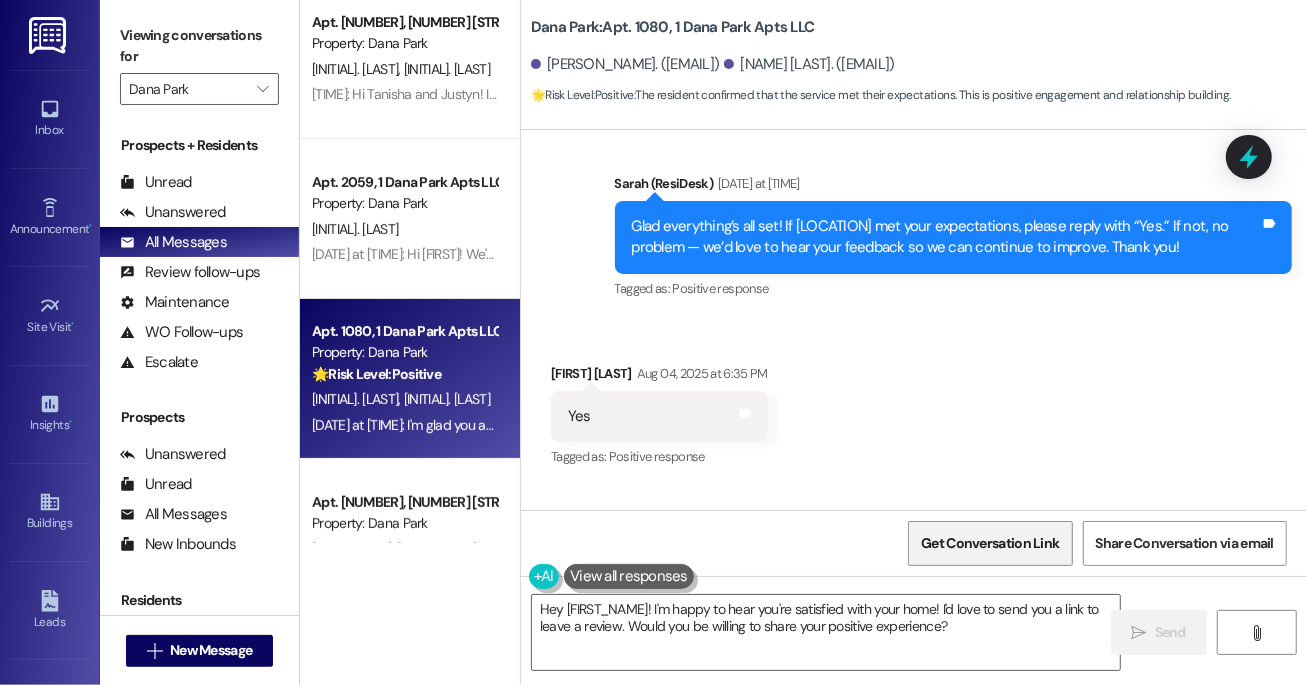 click on "Get Conversation Link" at bounding box center (990, 543) 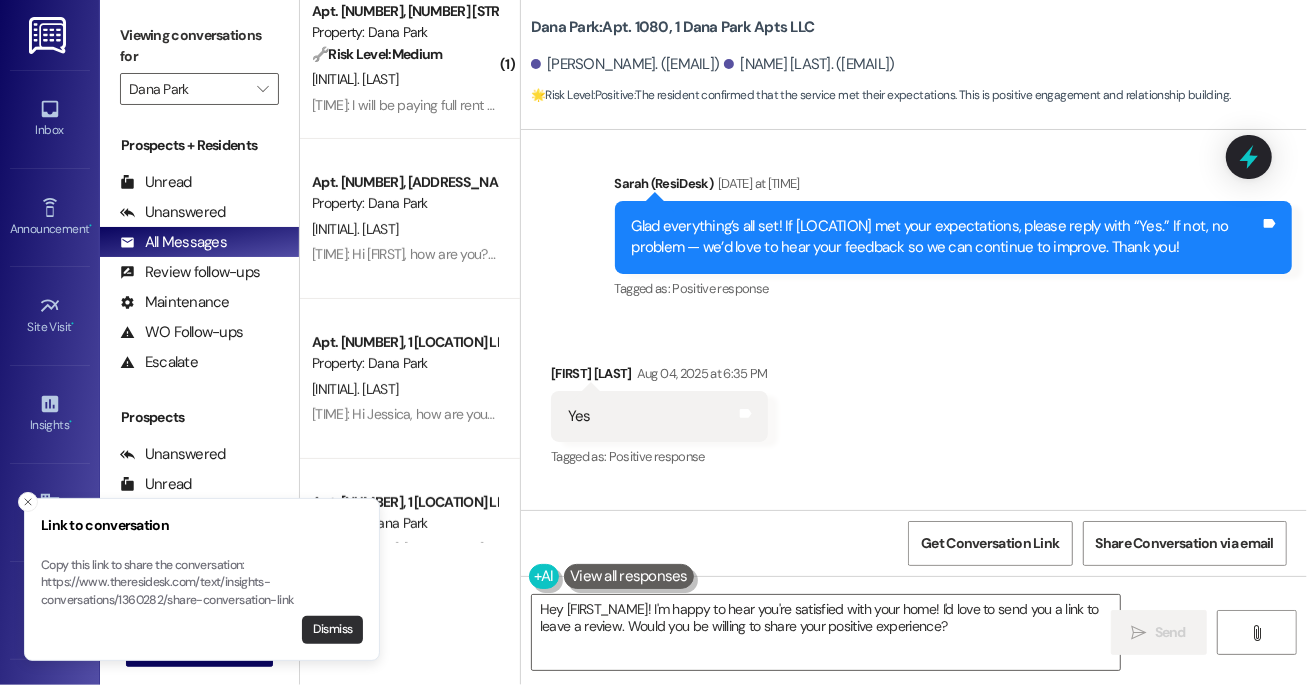 click on "Dismiss" at bounding box center (332, 630) 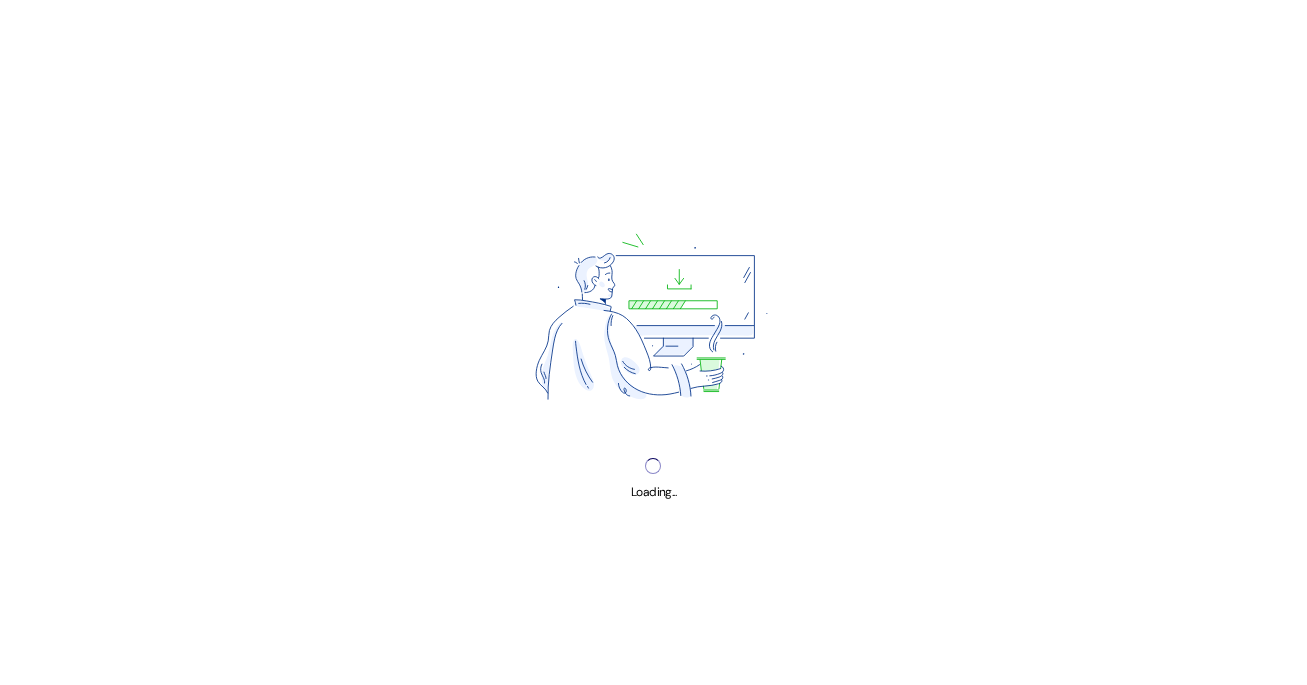scroll, scrollTop: 0, scrollLeft: 0, axis: both 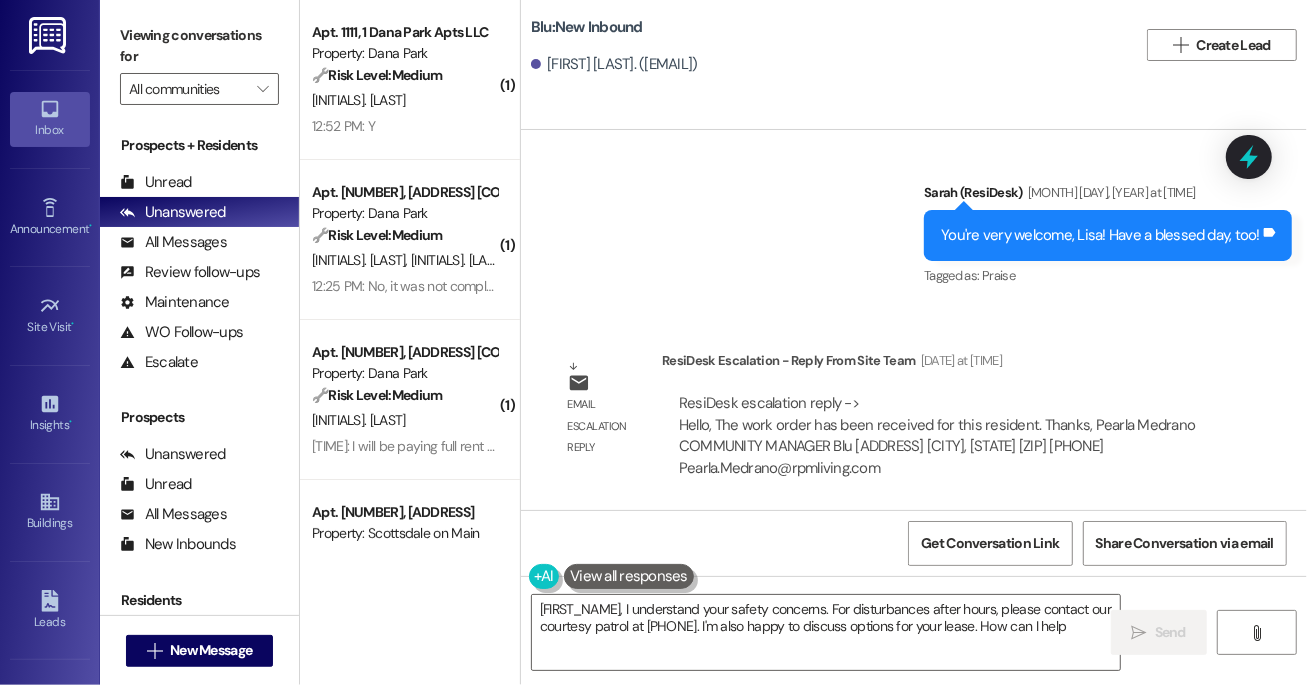 type on "{{first_name}}, I understand your safety concerns. For disturbances after hours, please contact our courtesy patrol at [PHONE]. I'm also happy to discuss options for your lease. How can I help?" 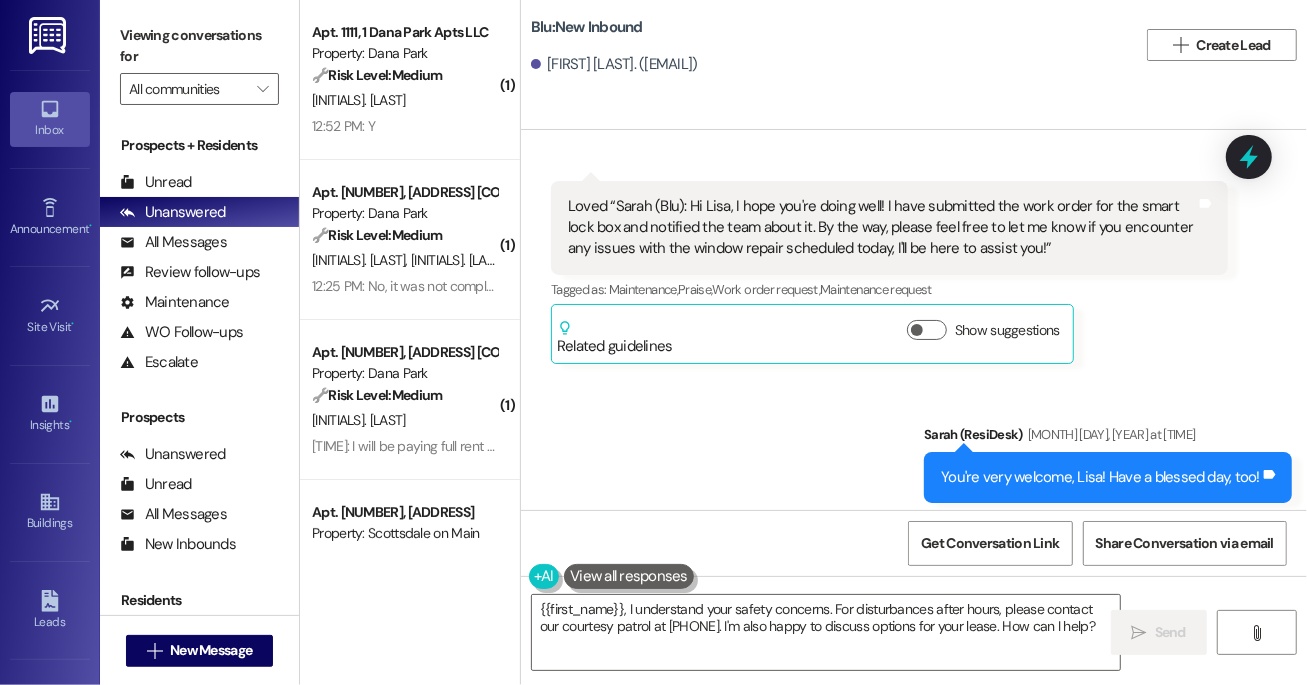 scroll, scrollTop: 11508, scrollLeft: 0, axis: vertical 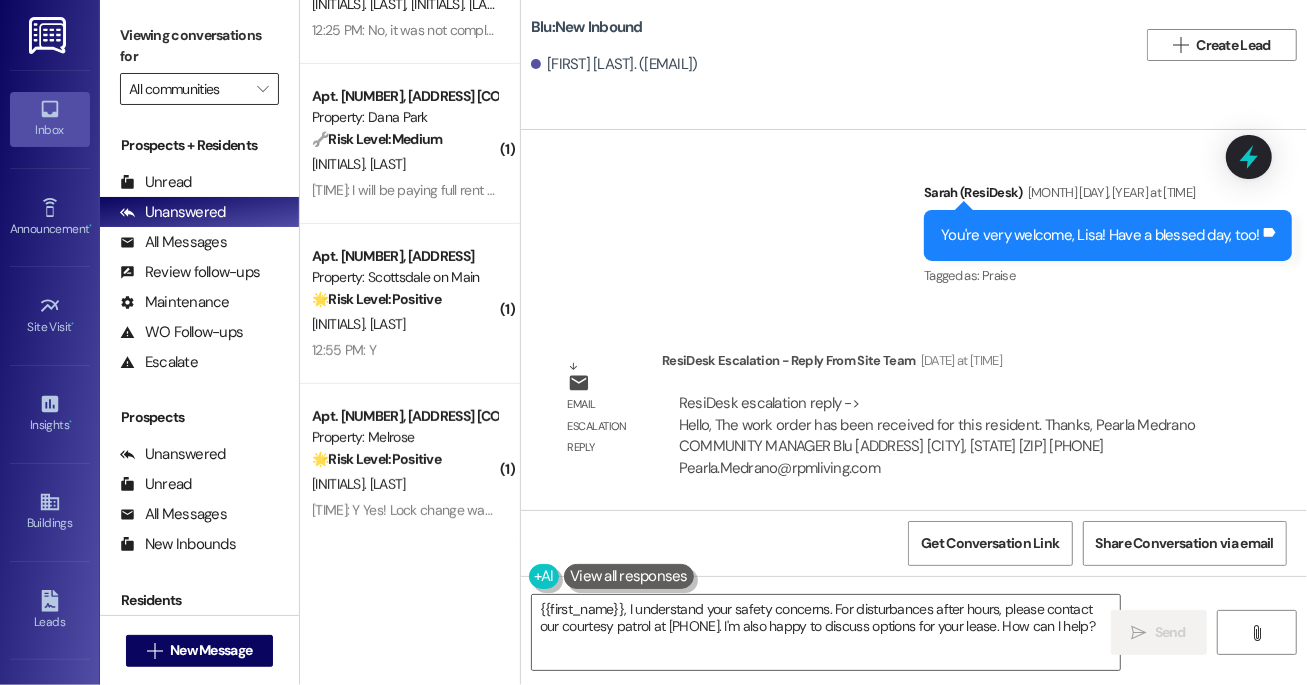 click on "All communities" at bounding box center (188, 89) 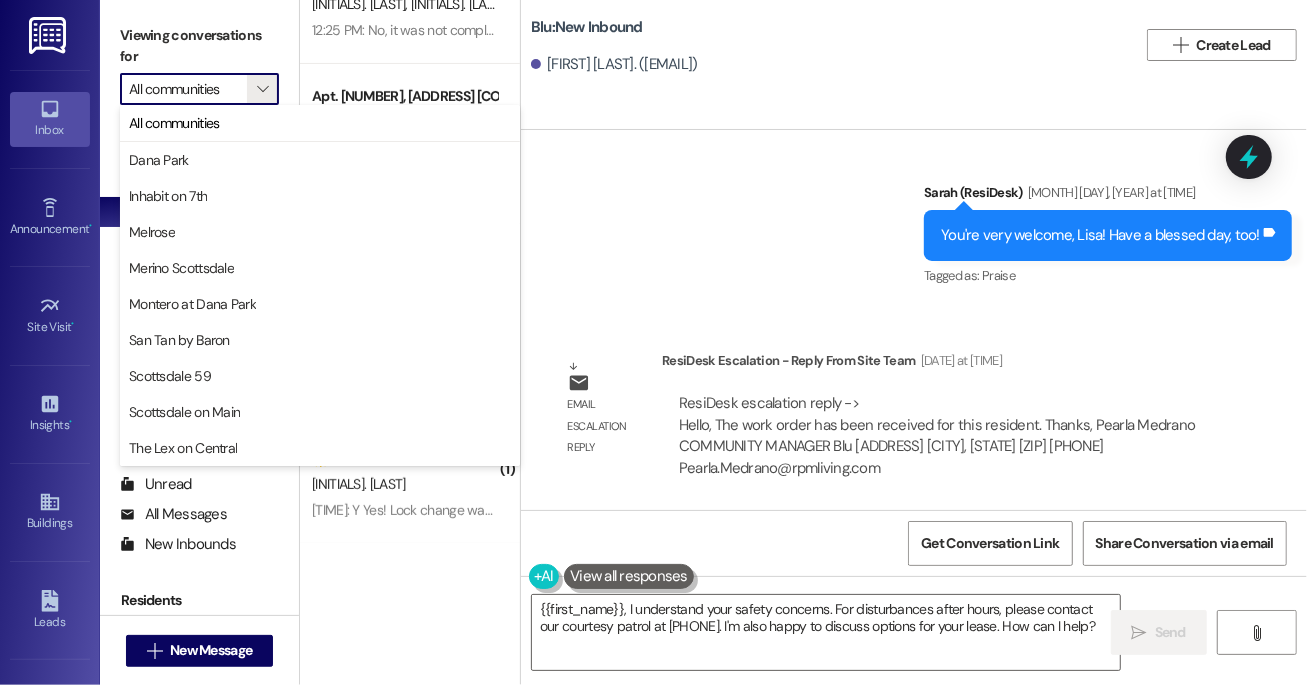 click on "Sent via SMS Sarah   (ResiDesk) [MONTH] [DAY], [YEAR] at [TIME] You're very welcome, Lisa! Have a blessed day, too! Tags and notes Tagged as:   Praise Click to highlight conversations about Praise" at bounding box center (914, 221) 